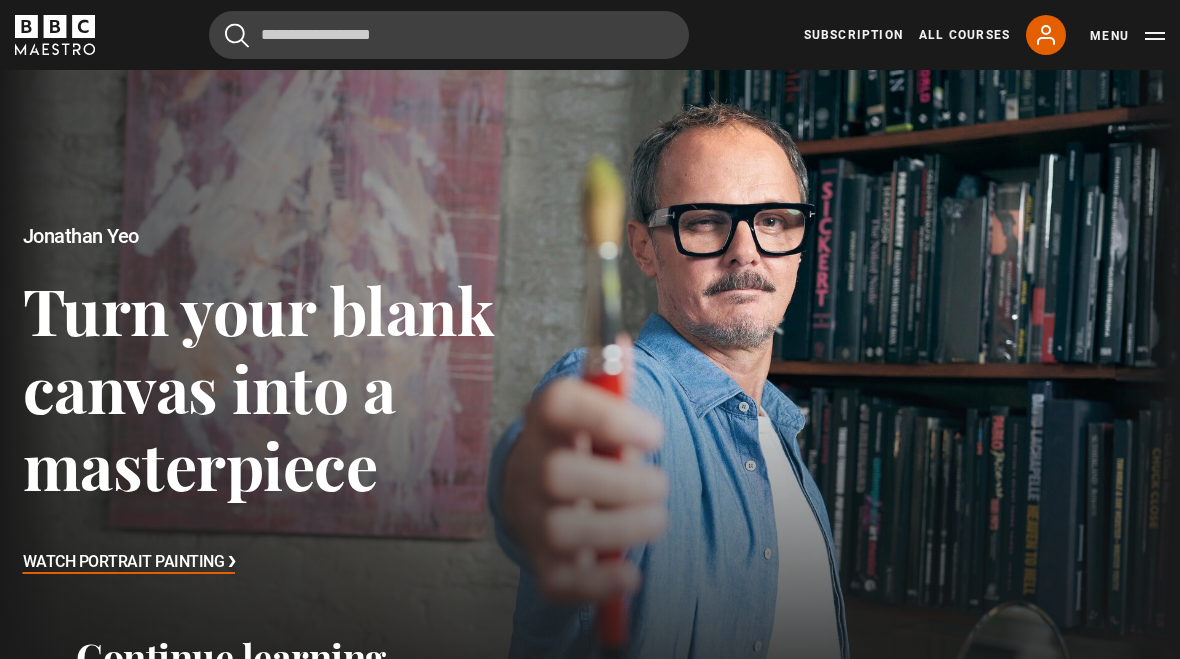 scroll, scrollTop: 0, scrollLeft: 0, axis: both 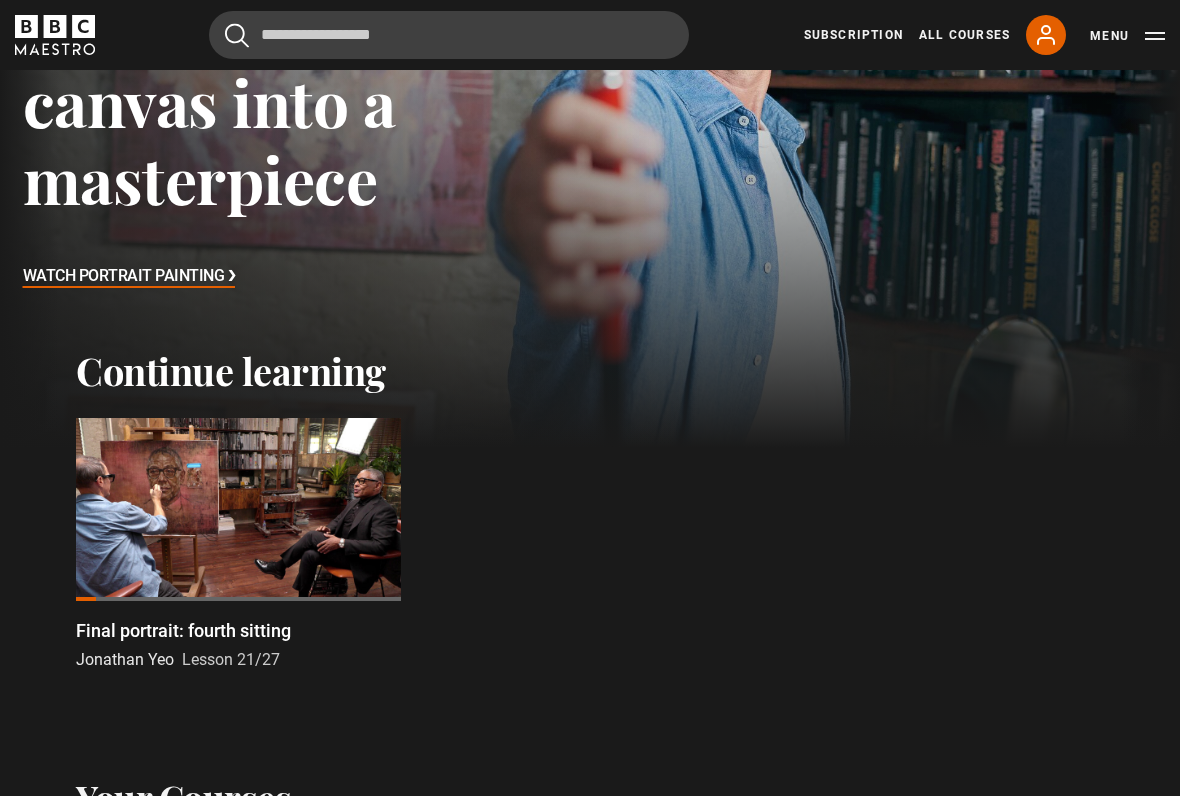 click at bounding box center [238, 509] 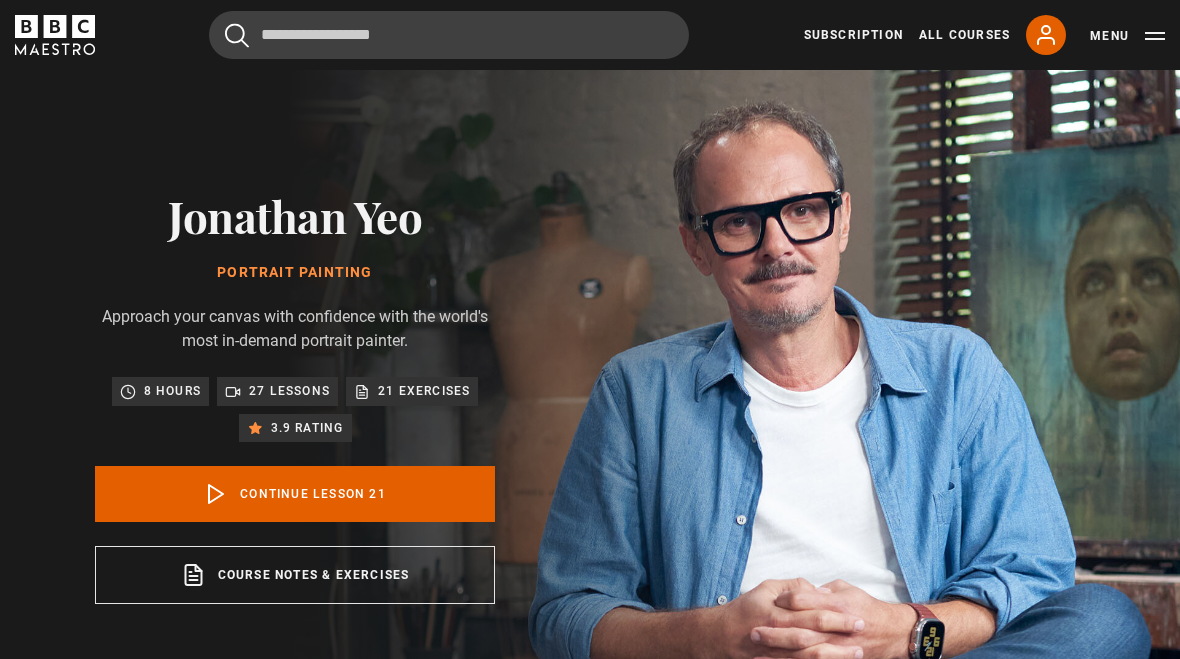 scroll, scrollTop: 722, scrollLeft: 0, axis: vertical 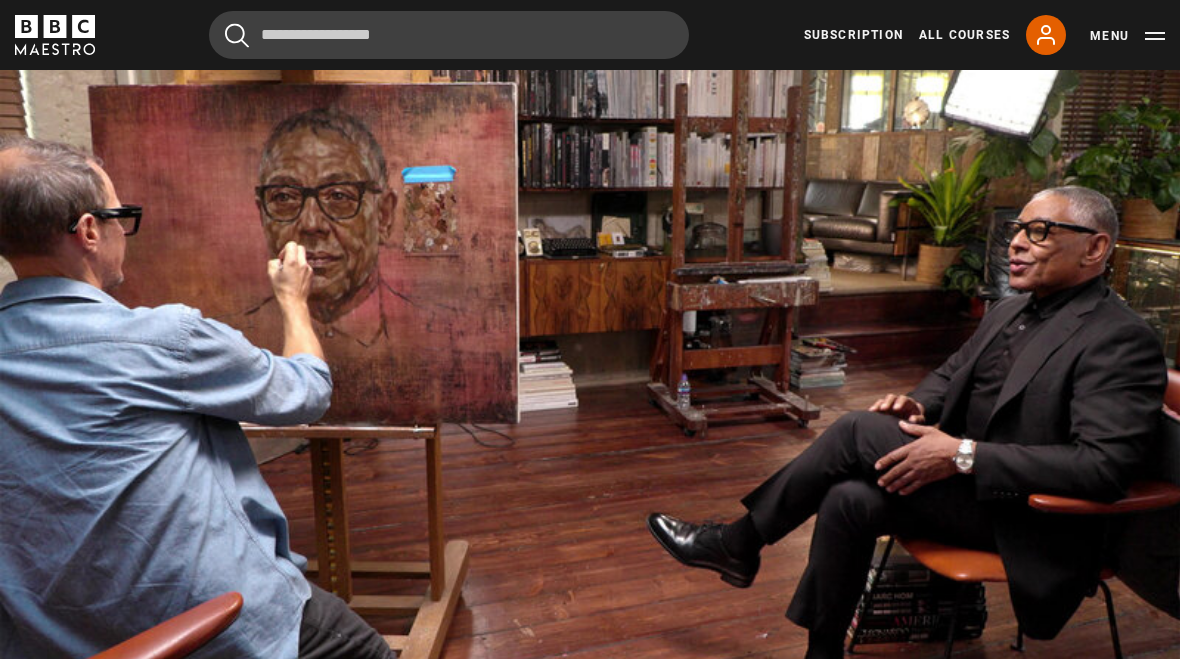 click on "Video Player is loading. Play Lesson Final portrait: fourth sitting 10s Skip Back 10 seconds Pause 10s Skip Forward 10 seconds Loaded :  99.67% Pause Mute Current Time  20:18 - Duration  20:59
Jonathan Yeo
Lesson 21
Final portrait: fourth sitting
1x Playback Rate 2x 1.5x 1x , selected 0.5x Captions captions off , selected English  Captions This is a modal window.
Lesson Completed
Up next
Photography as a tool
Cancel
Do you want to save this lesson?
Save lesson" at bounding box center [590, 334] 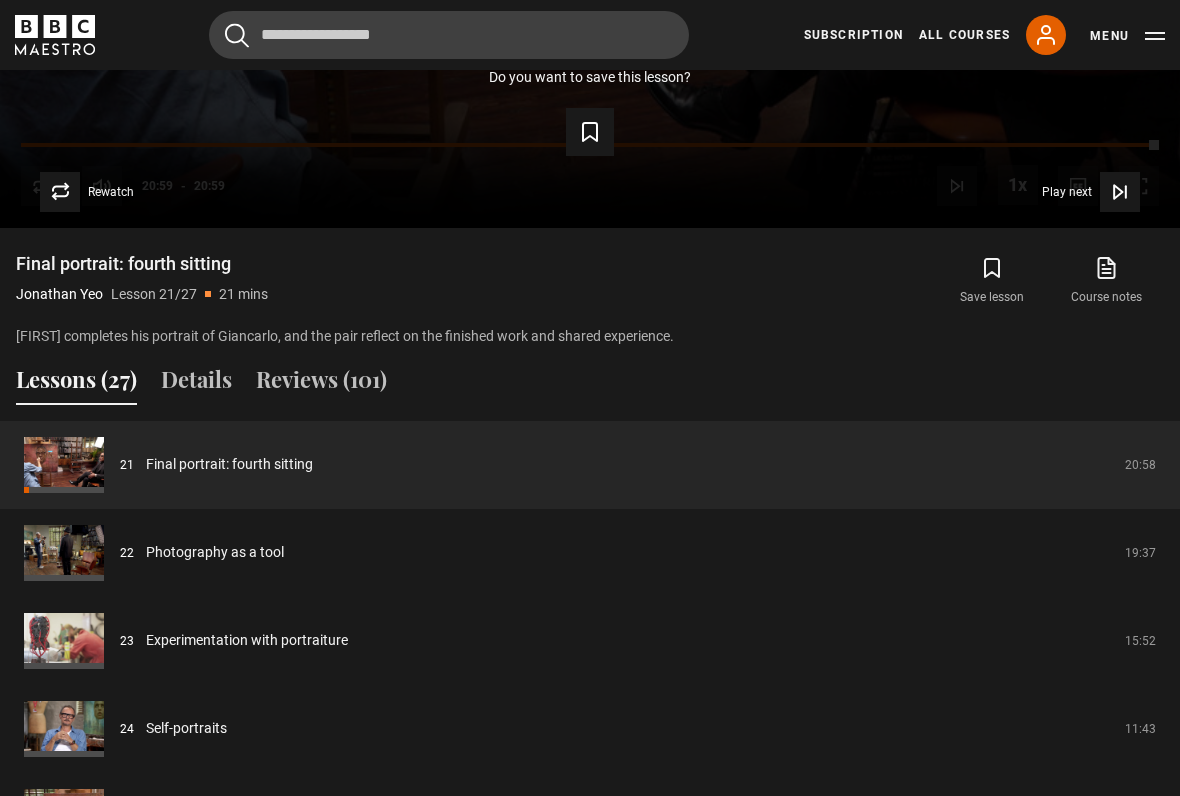 scroll, scrollTop: 1408, scrollLeft: 0, axis: vertical 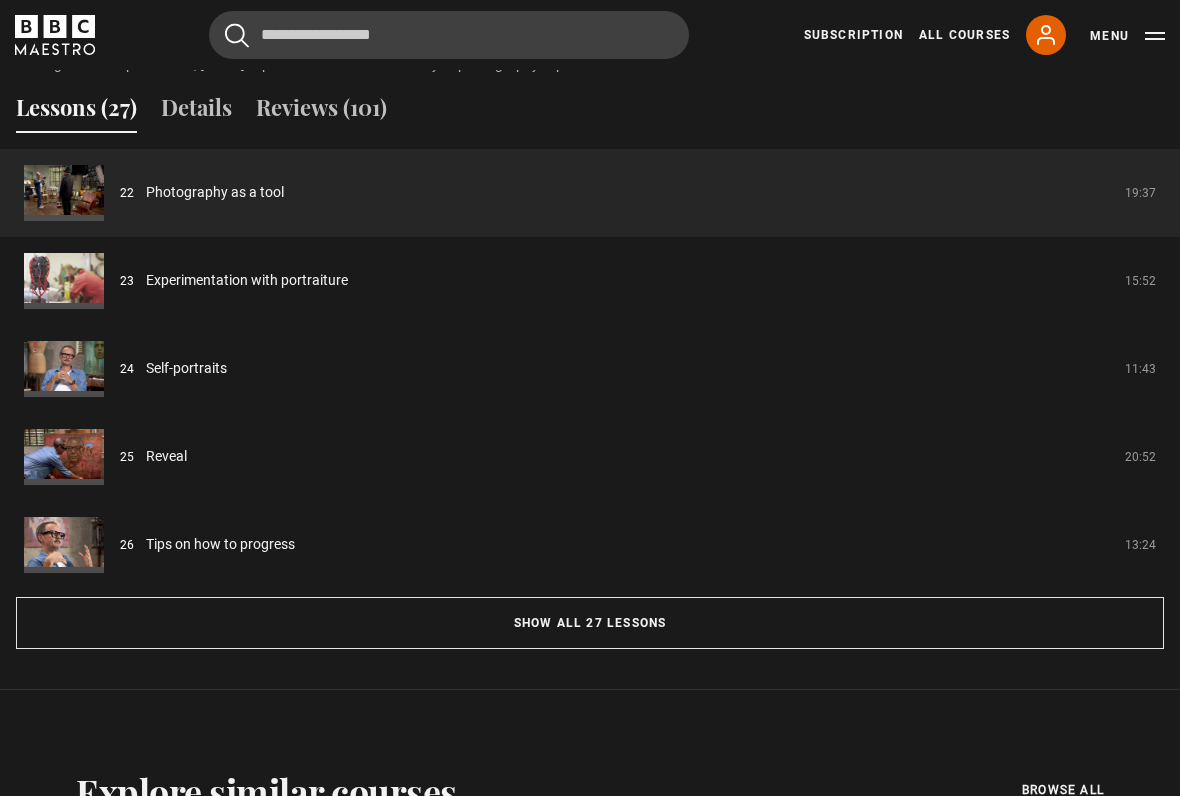 click on "Reveal" at bounding box center (166, 456) 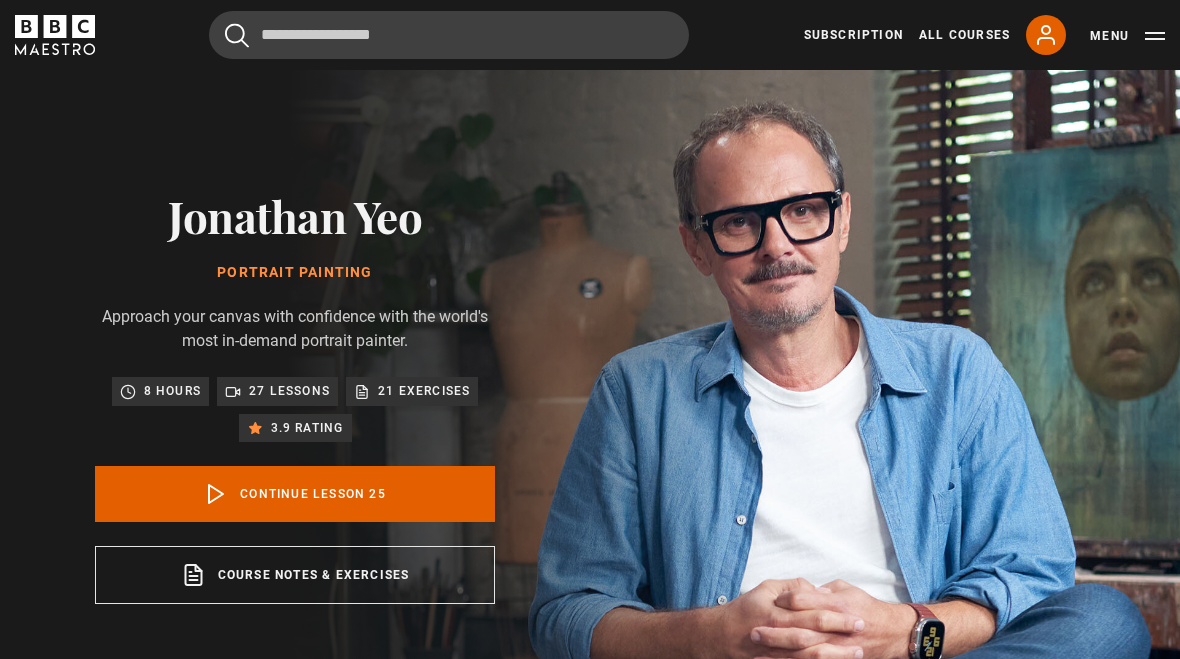 scroll, scrollTop: 722, scrollLeft: 0, axis: vertical 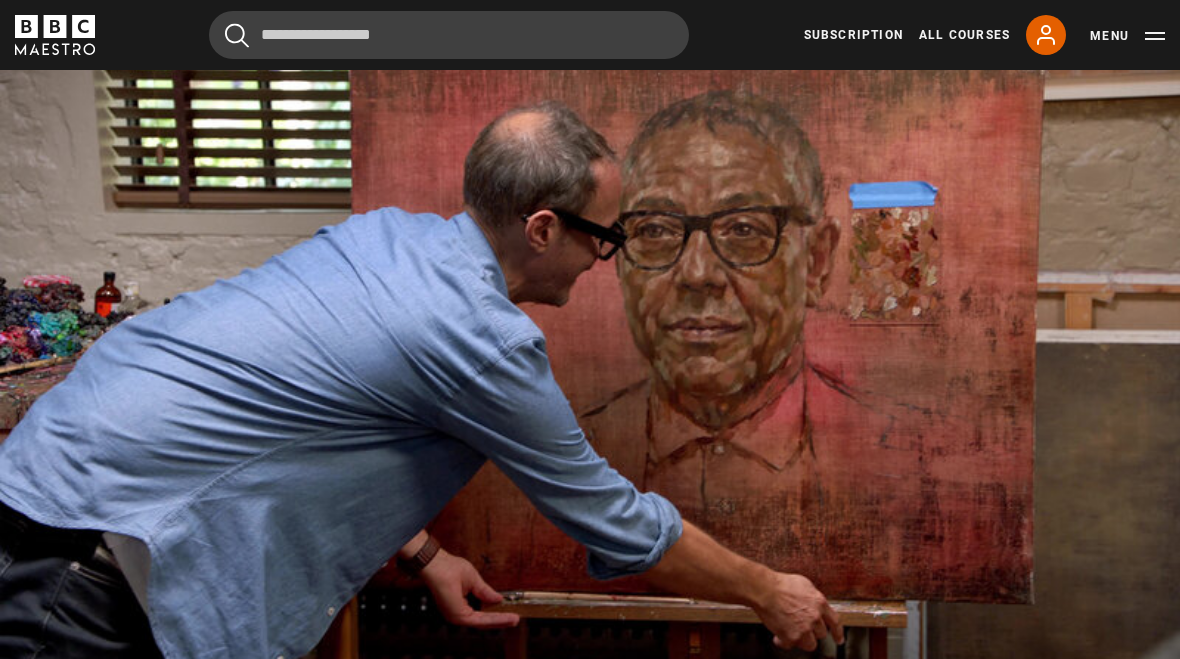 click on "Video Player is loading. Play Lesson Reveal 10s Skip Back 10 seconds Pause 10s Skip Forward 10 seconds Loaded :  13.53% Pause Mute Current Time  2:10 - Duration  20:53
Jonathan Yeo
Lesson 25
Reveal
1x Playback Rate 2x 1.5x 1x , selected 0.5x Captions captions off , selected English  Captions This is a modal window.
Lesson Completed
Up next
Tips on how to progress
Cancel
Do you want to save this lesson?
Save lesson
Rewatch" at bounding box center (590, 334) 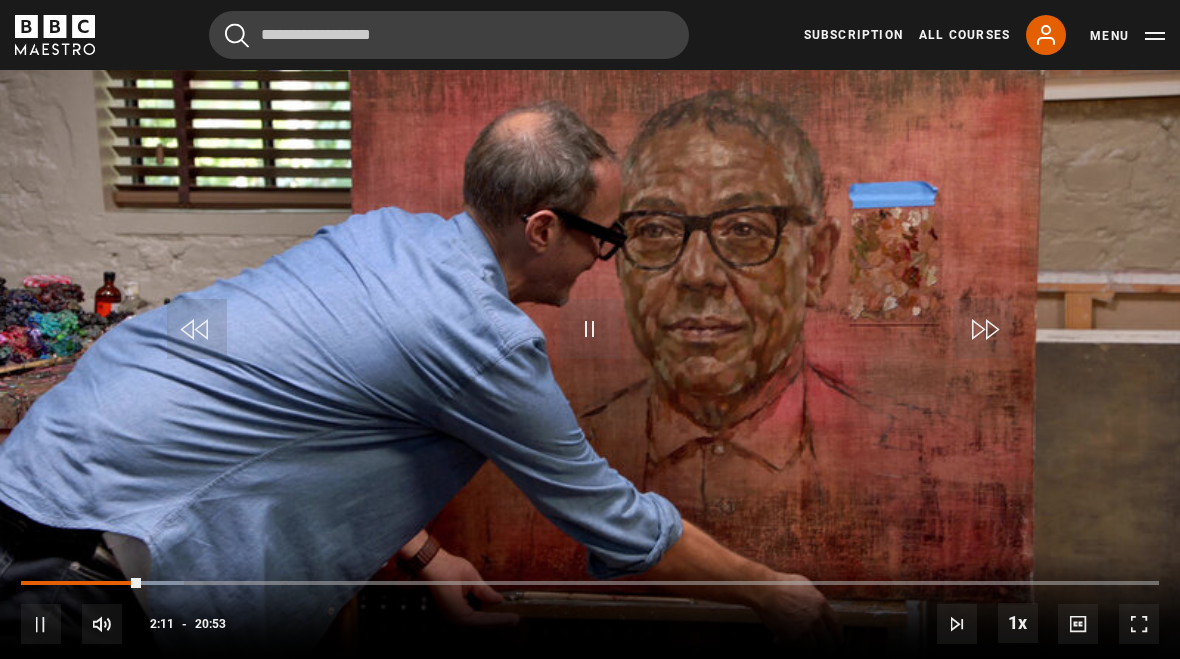 click at bounding box center [590, 329] 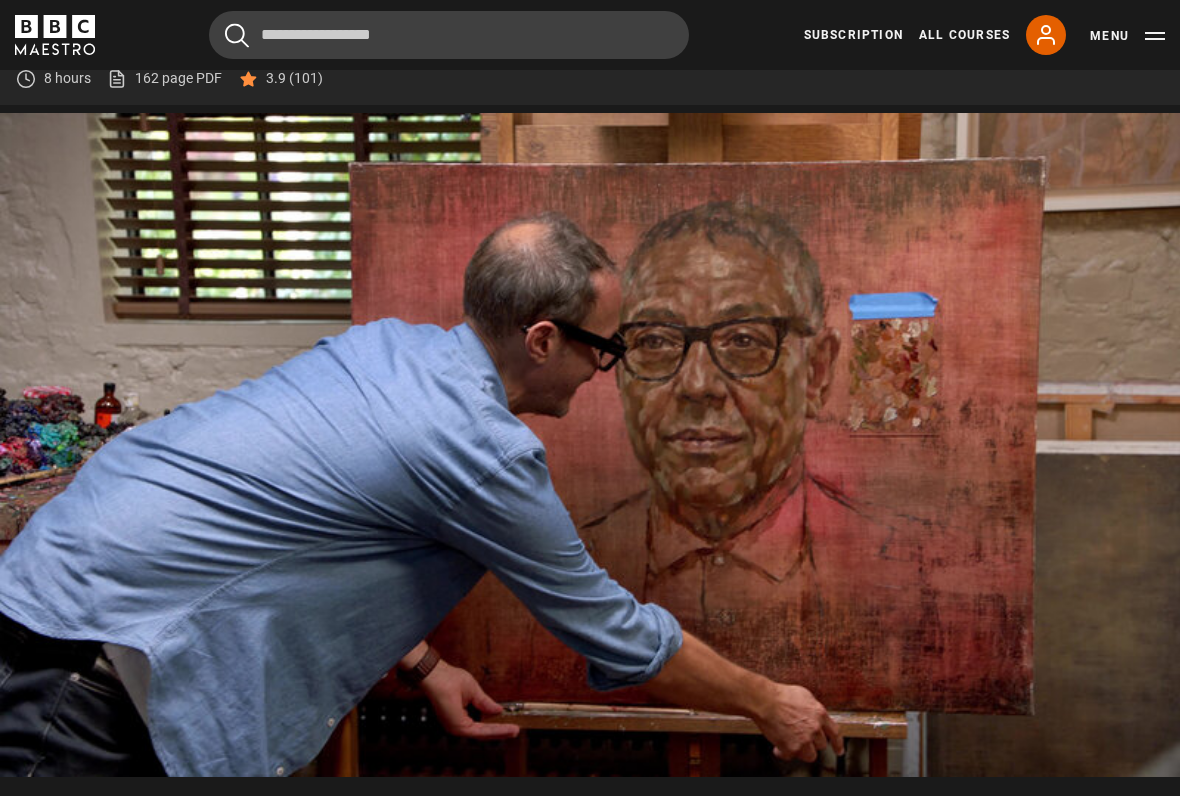 scroll, scrollTop: 859, scrollLeft: 0, axis: vertical 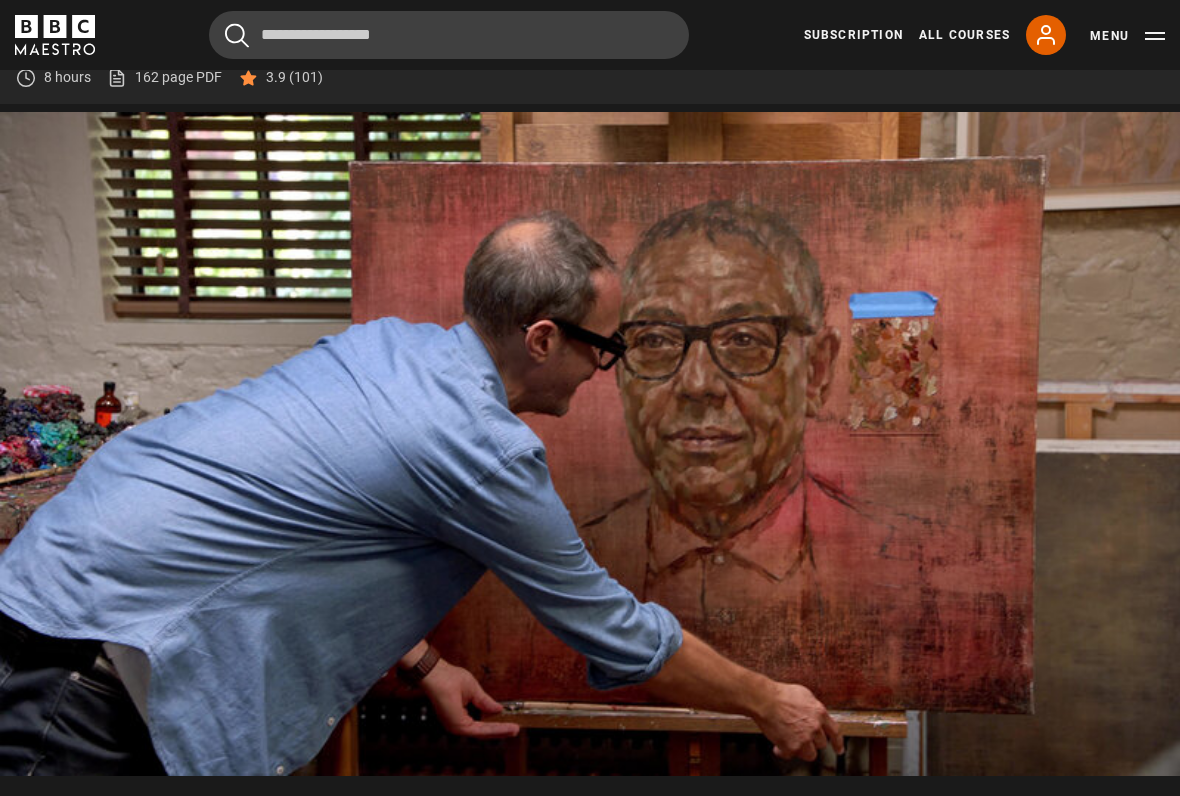 click on "Video Player is loading. Play Lesson Reveal 10s Skip Back 10 seconds Pause 10s Skip Forward 10 seconds Loaded :  29.92% Pause Mute Current Time  5:26 - Duration  20:53
Jonathan Yeo
Lesson 25
Reveal
1x Playback Rate 2x 1.5x 1x , selected 0.5x Captions captions off , selected English  Captions This is a modal window.
Lesson Completed
Up next
Tips on how to progress
Cancel
Do you want to save this lesson?
Save lesson
Rewatch" at bounding box center [590, 444] 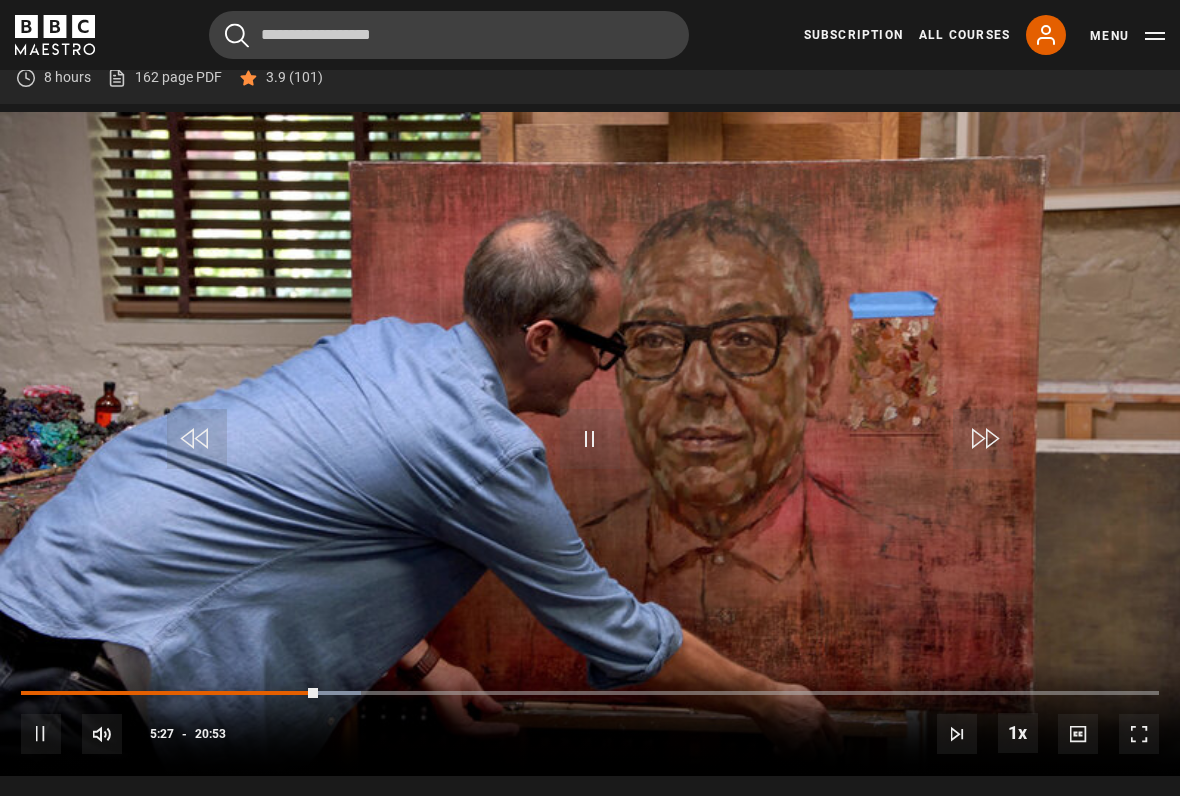 click at bounding box center [590, 439] 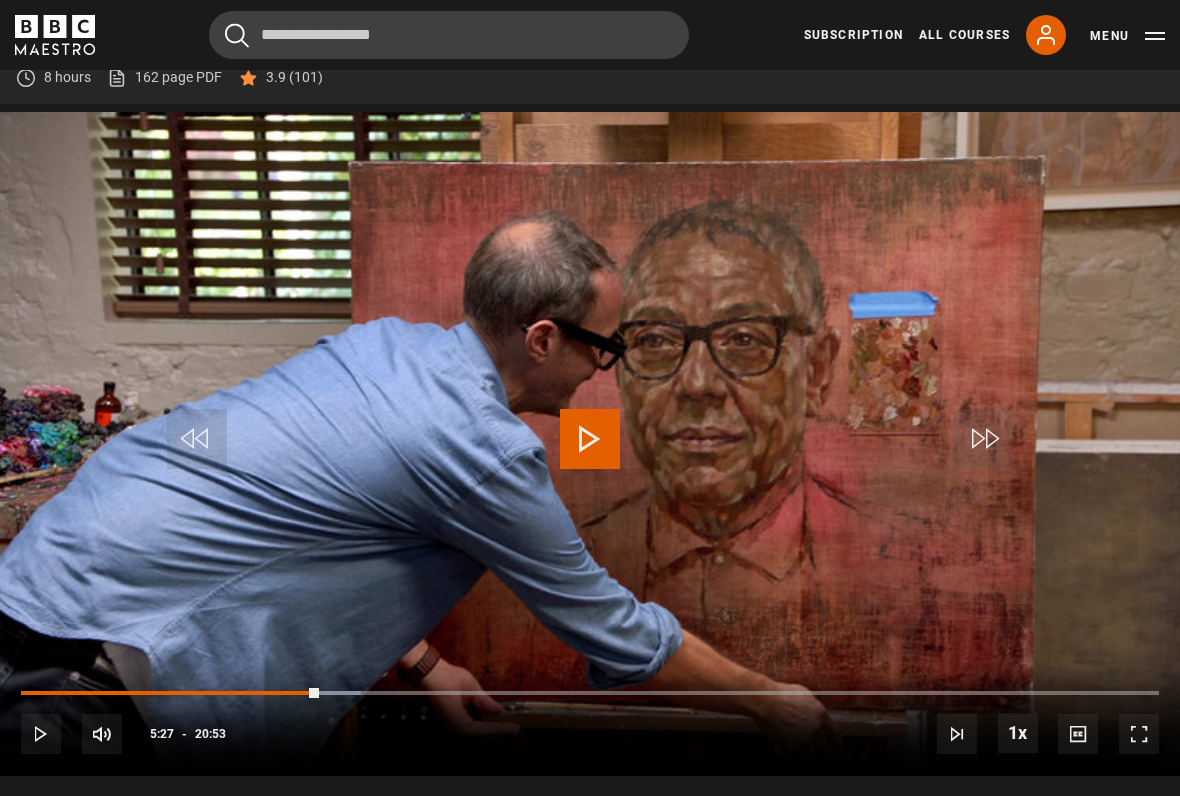 click at bounding box center (323, 693) 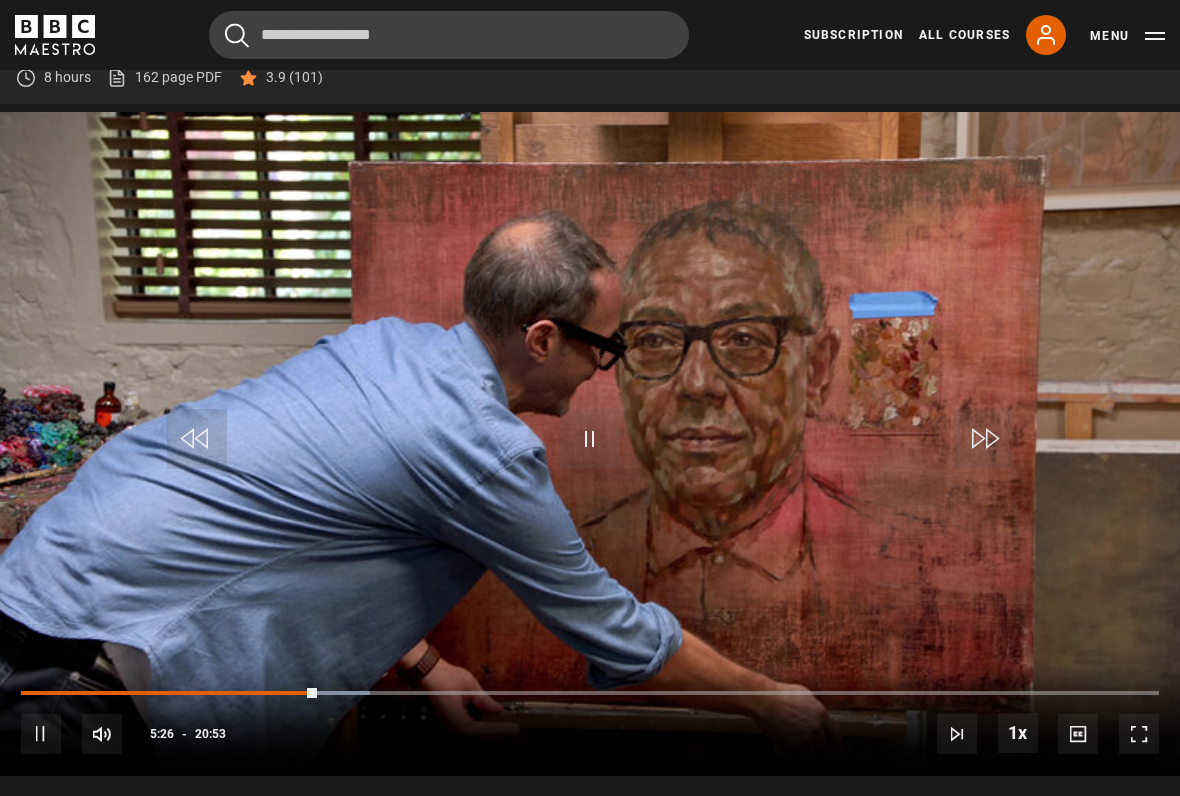 click on "Video Player is loading. Play Lesson Reveal 10s Skip Back 10 seconds Pause 10s Skip Forward 10 seconds Loaded :  30.70% Pause Mute Current Time  5:26 - Duration  20:53
Jonathan Yeo
Lesson 25
Reveal
1x Playback Rate 2x 1.5x 1x , selected 0.5x Captions captions off , selected English  Captions This is a modal window.
Lesson Completed
Up next
Tips on how to progress
Cancel
Do you want to save this lesson?
Save lesson
Rewatch" at bounding box center [590, 444] 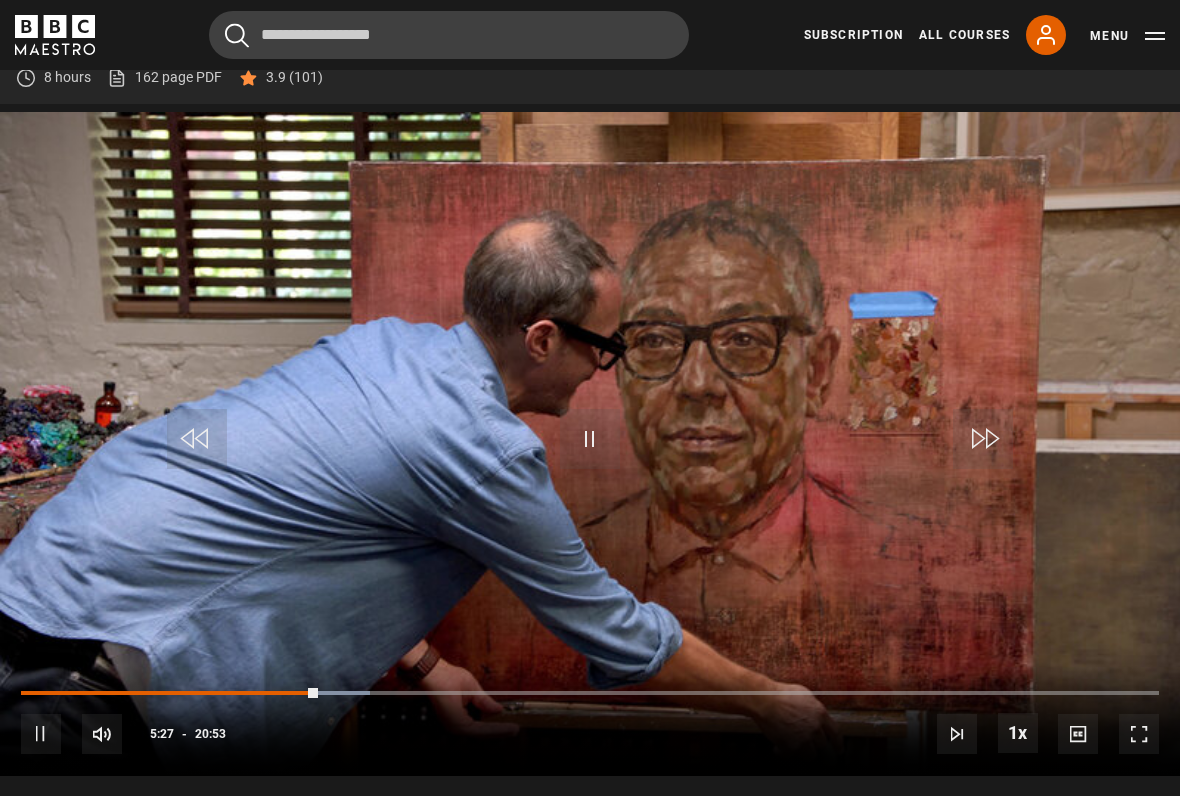 click at bounding box center [590, 439] 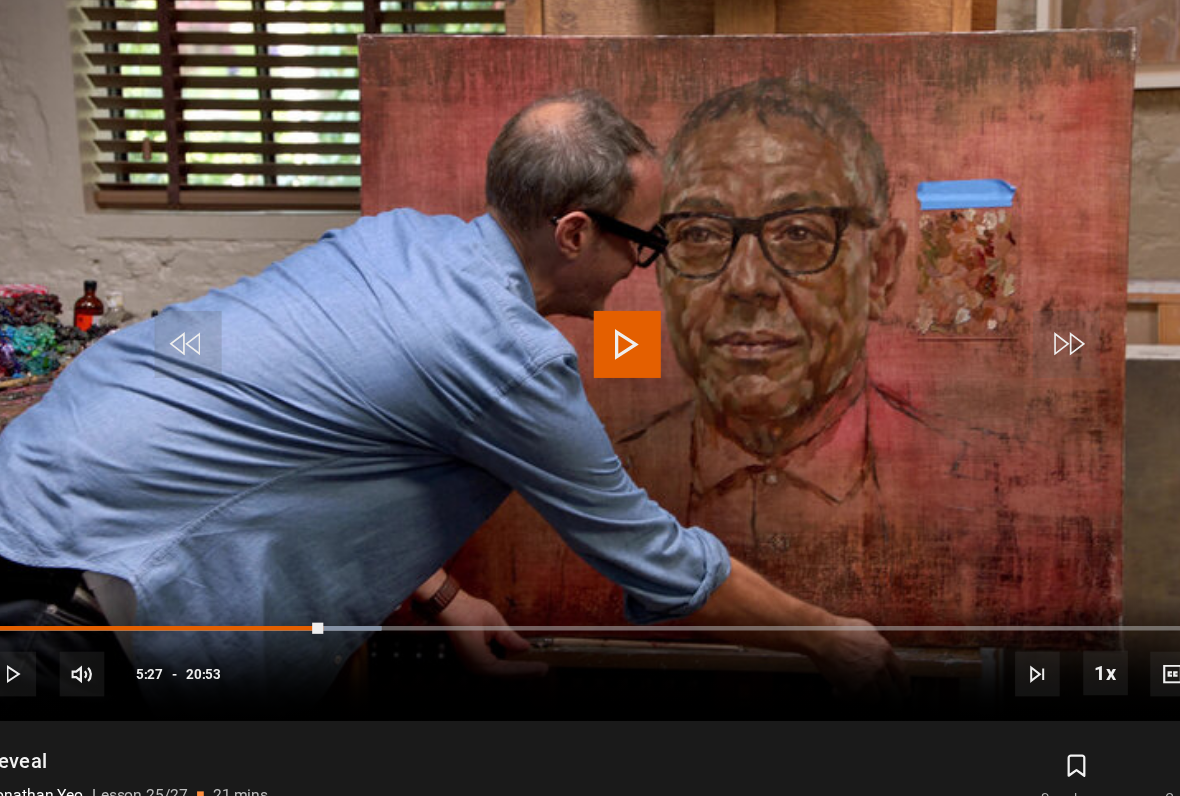 scroll, scrollTop: 920, scrollLeft: 0, axis: vertical 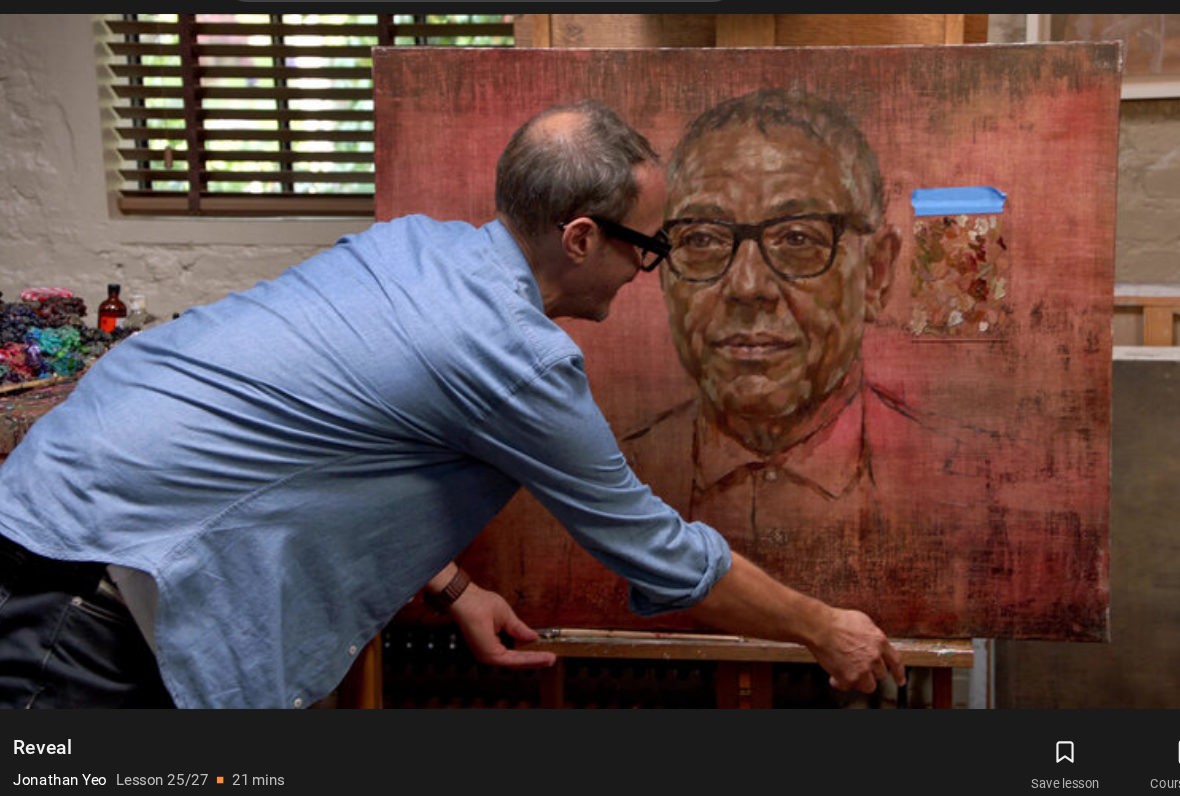 click on "10s Skip Back 10 seconds Pause 10s Skip Forward 10 seconds Loaded :  91.75% Pause Mute Current Time  18:21 - Duration  20:53
Jonathan Yeo
Lesson 25
Reveal
1x Playback Rate 2x 1.5x 1x , selected 0.5x Captions captions off , selected English  Captions" at bounding box center [590, 659] 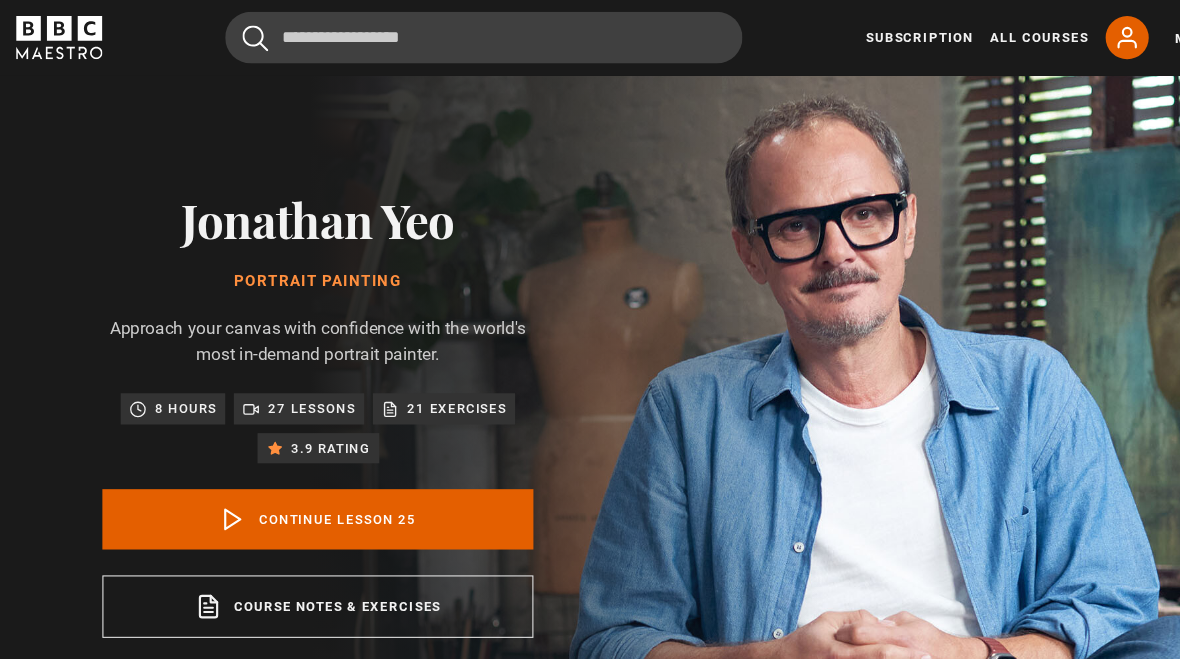 scroll, scrollTop: 0, scrollLeft: 0, axis: both 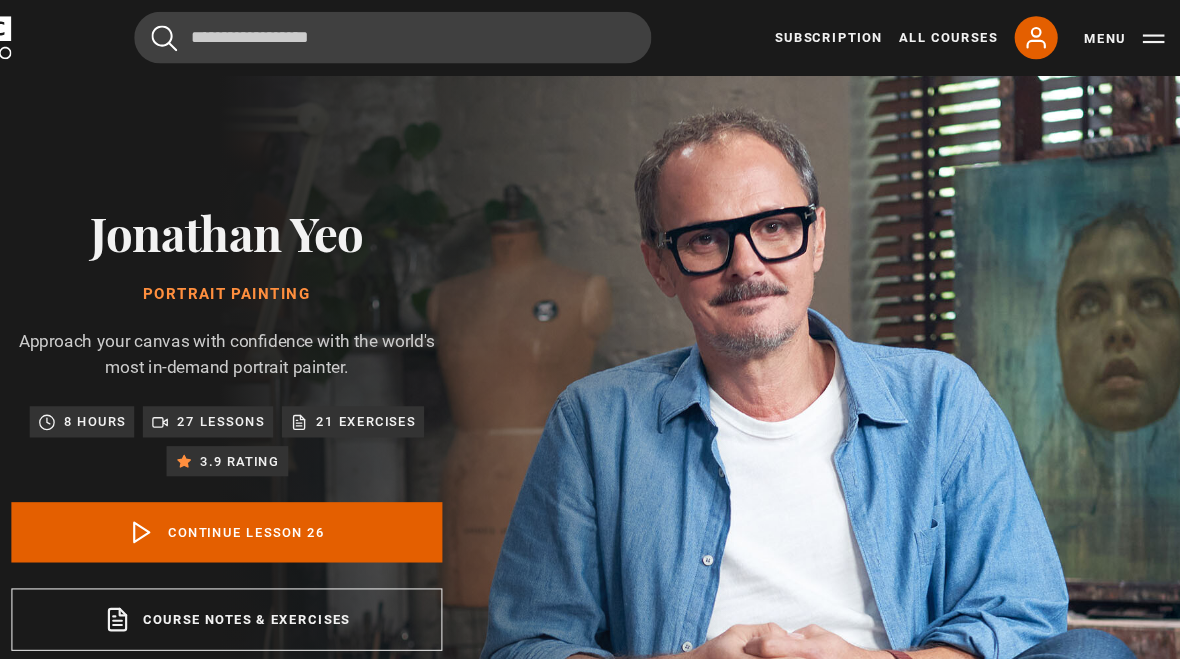 click 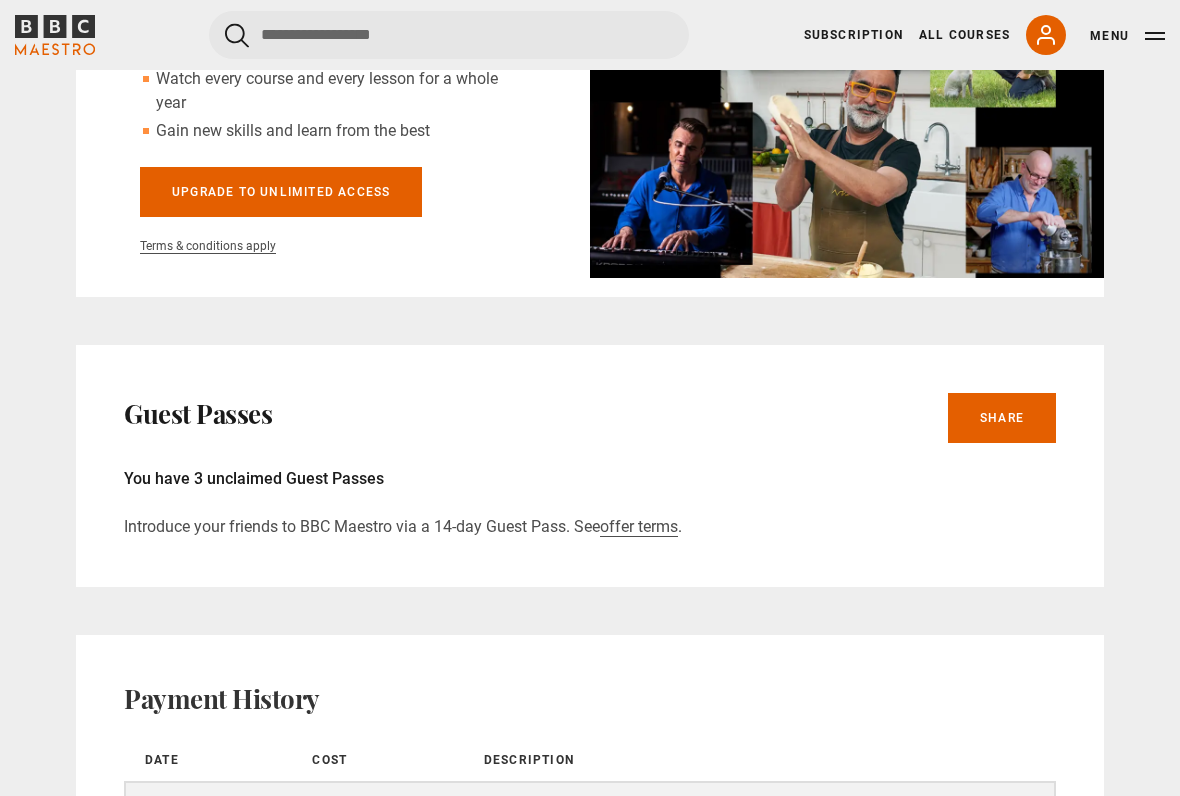scroll, scrollTop: 877, scrollLeft: 0, axis: vertical 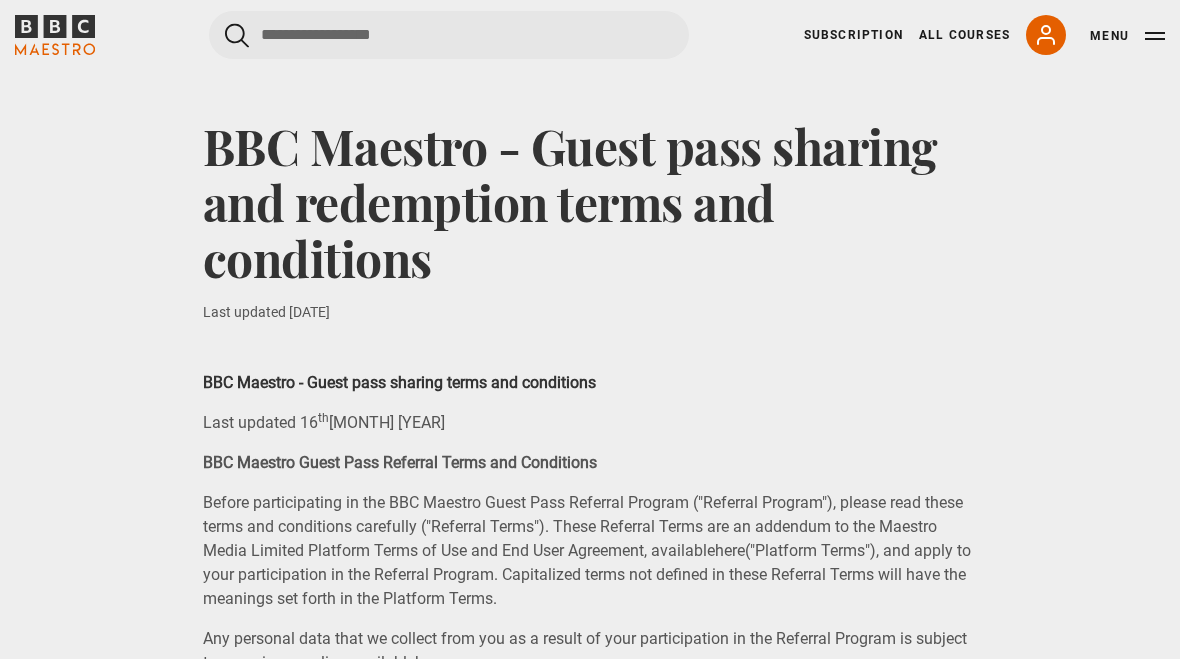 click on "All Courses" at bounding box center (964, 35) 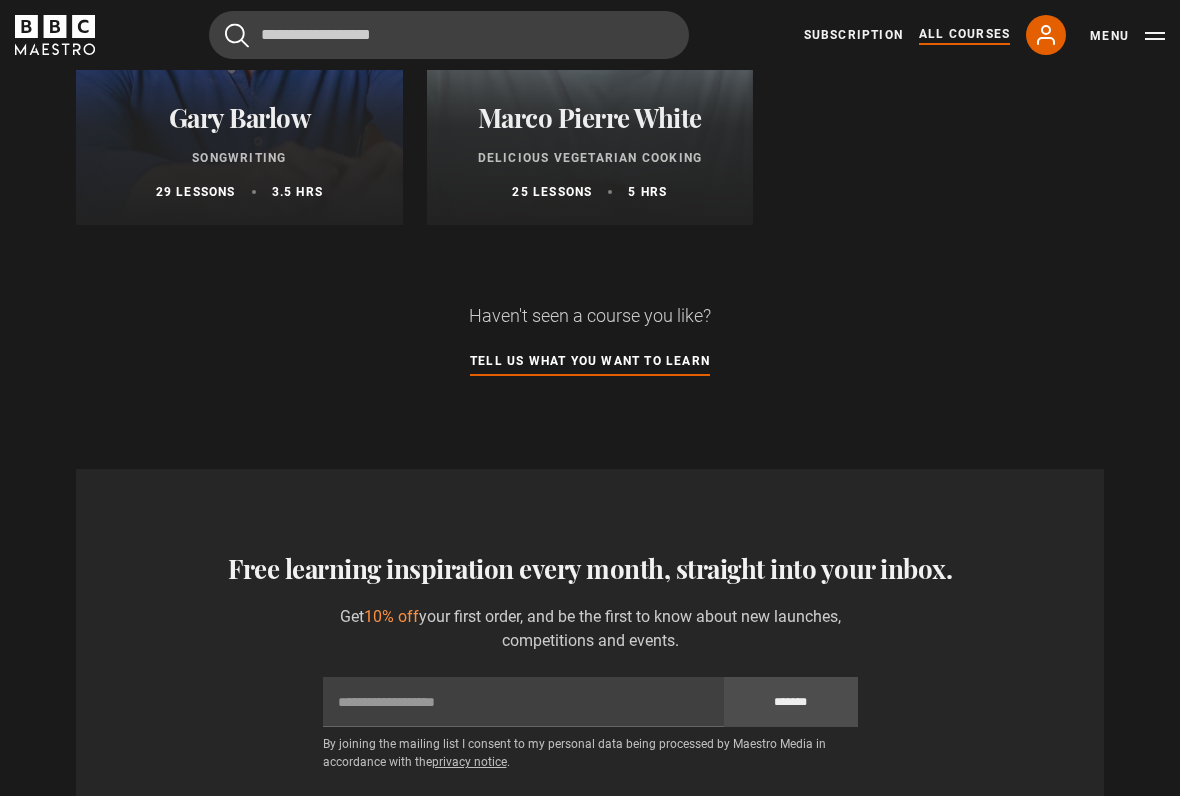 scroll, scrollTop: 8132, scrollLeft: 0, axis: vertical 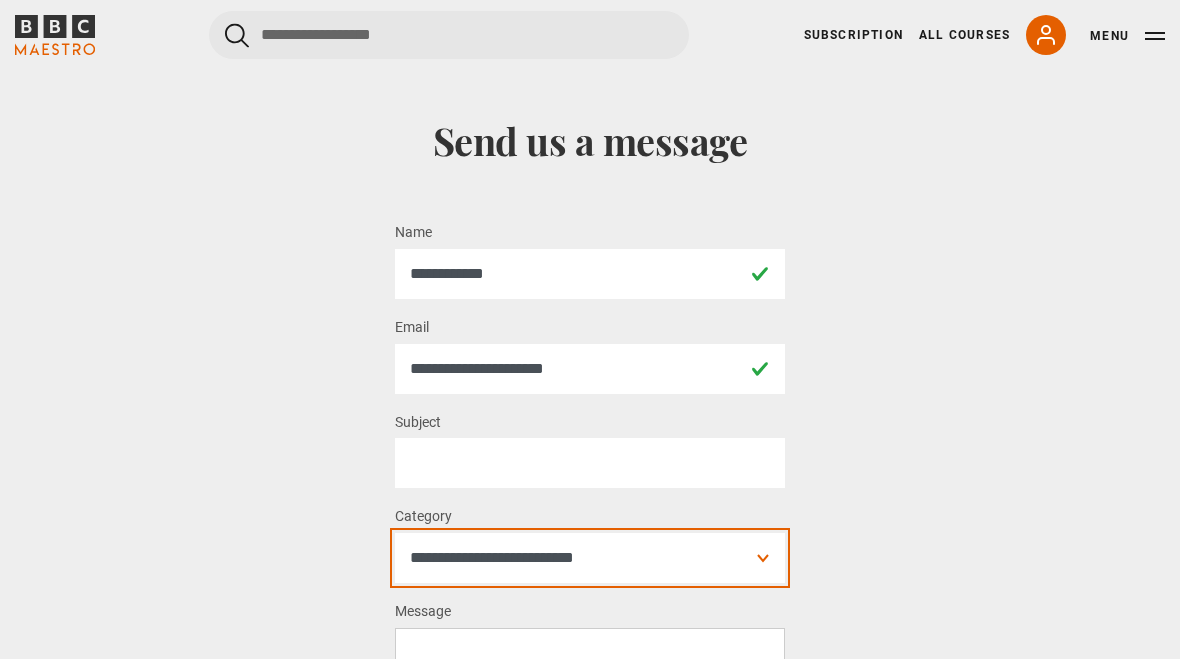click on "**********" at bounding box center (590, 558) 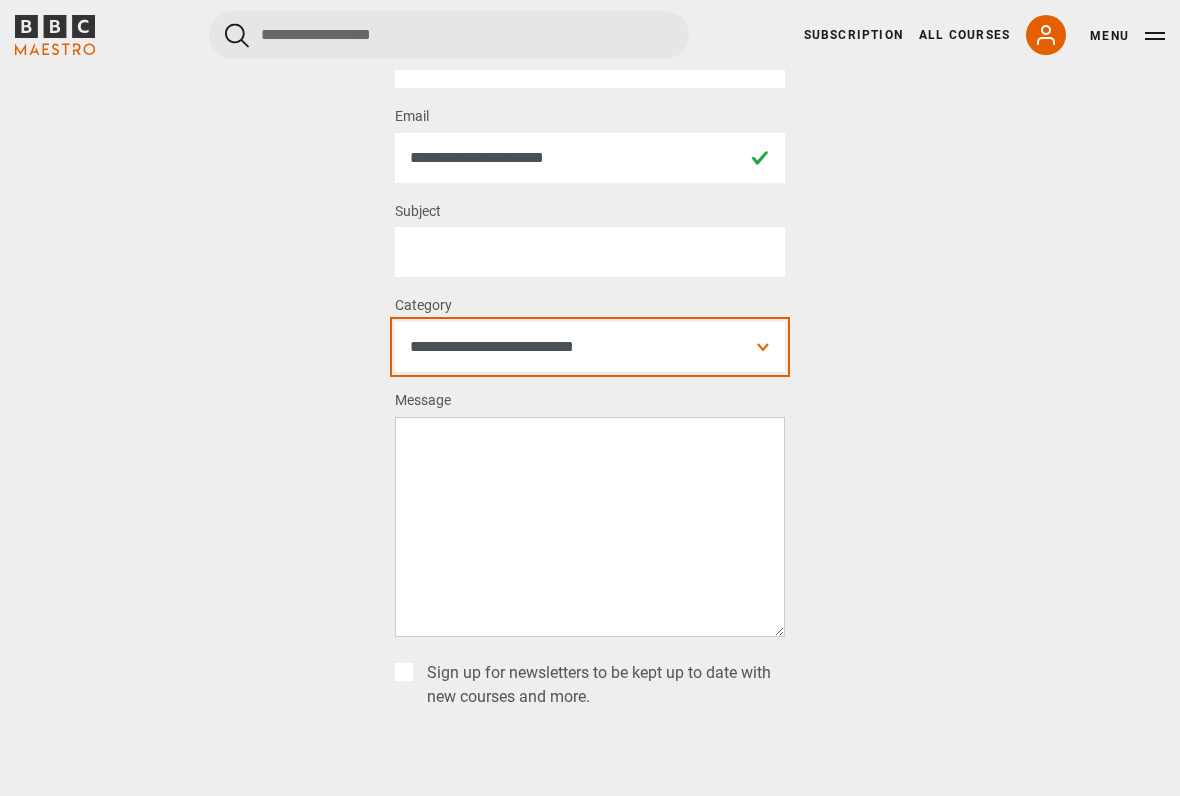 scroll, scrollTop: 211, scrollLeft: 0, axis: vertical 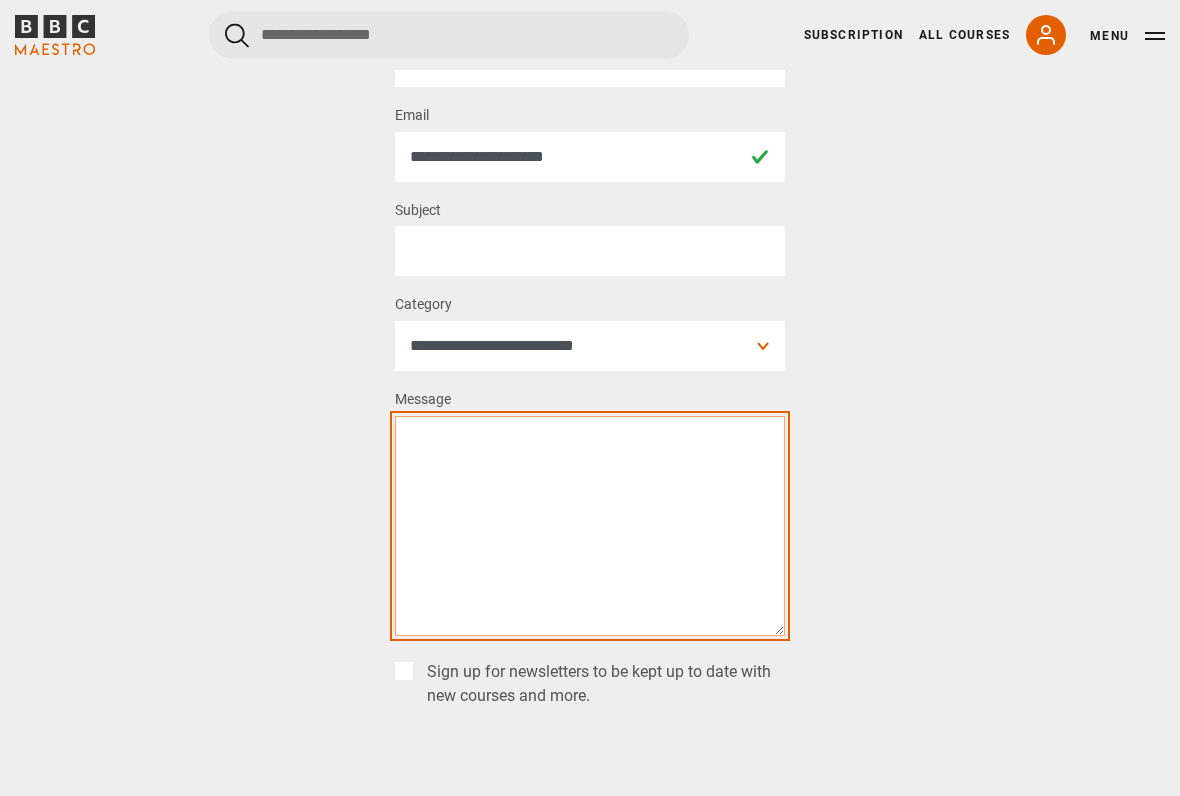 click on "Message  *" at bounding box center (590, 527) 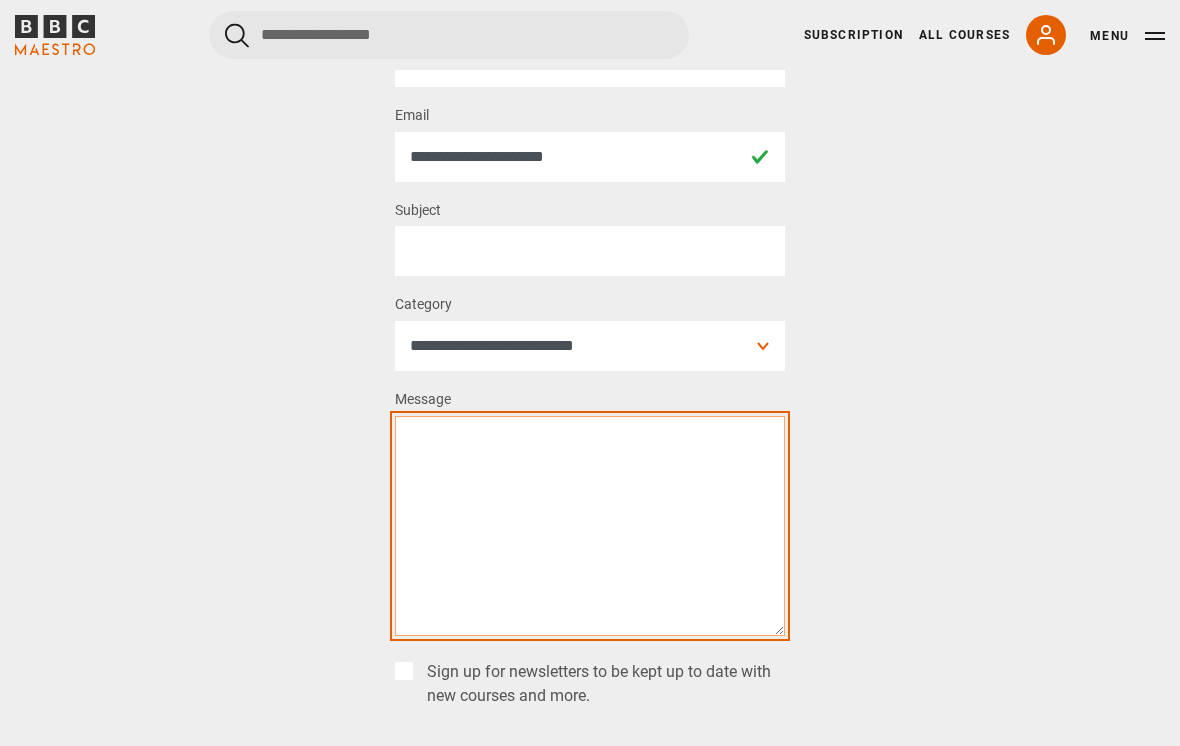 scroll, scrollTop: 211, scrollLeft: 0, axis: vertical 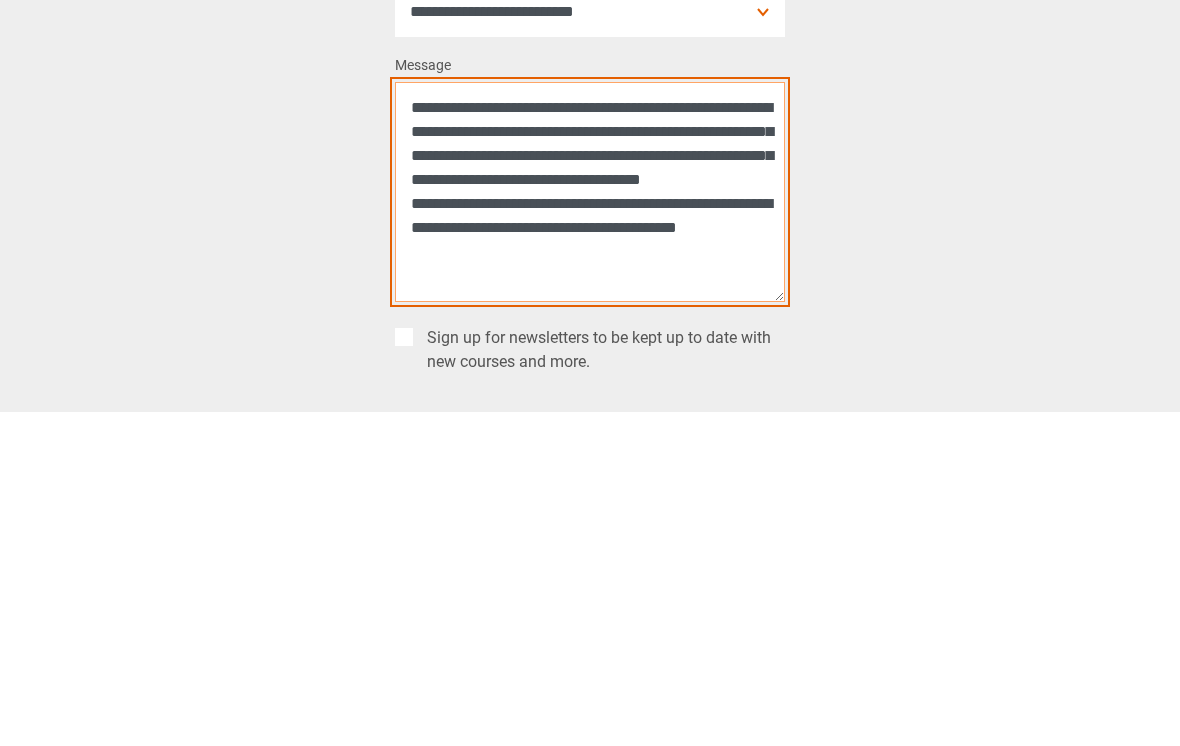 click on "**********" at bounding box center [590, 527] 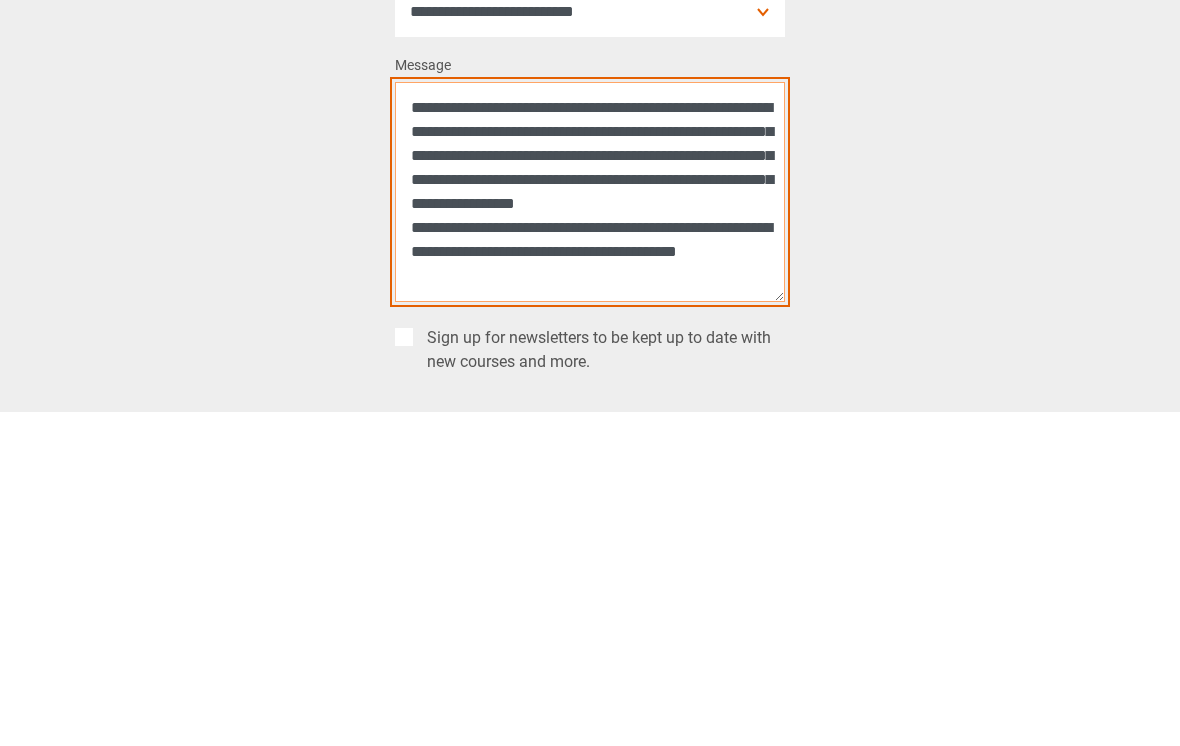 scroll, scrollTop: 24, scrollLeft: 0, axis: vertical 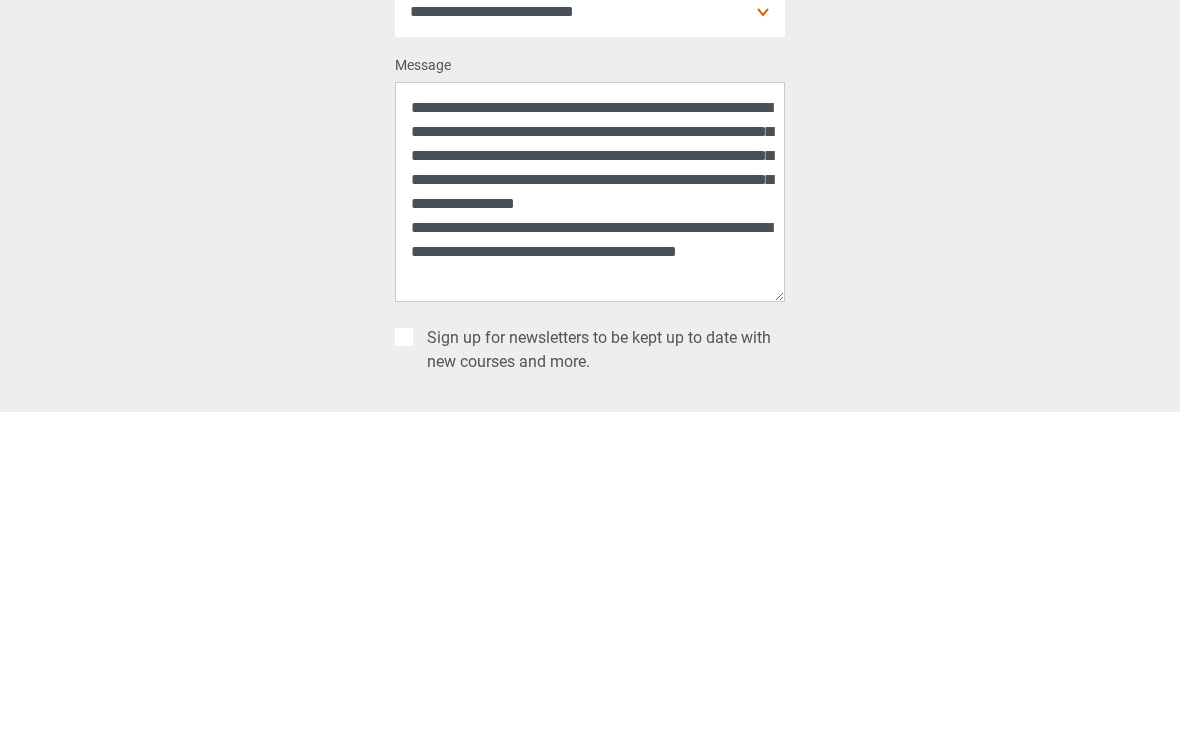 click on "**********" at bounding box center (590, 433) 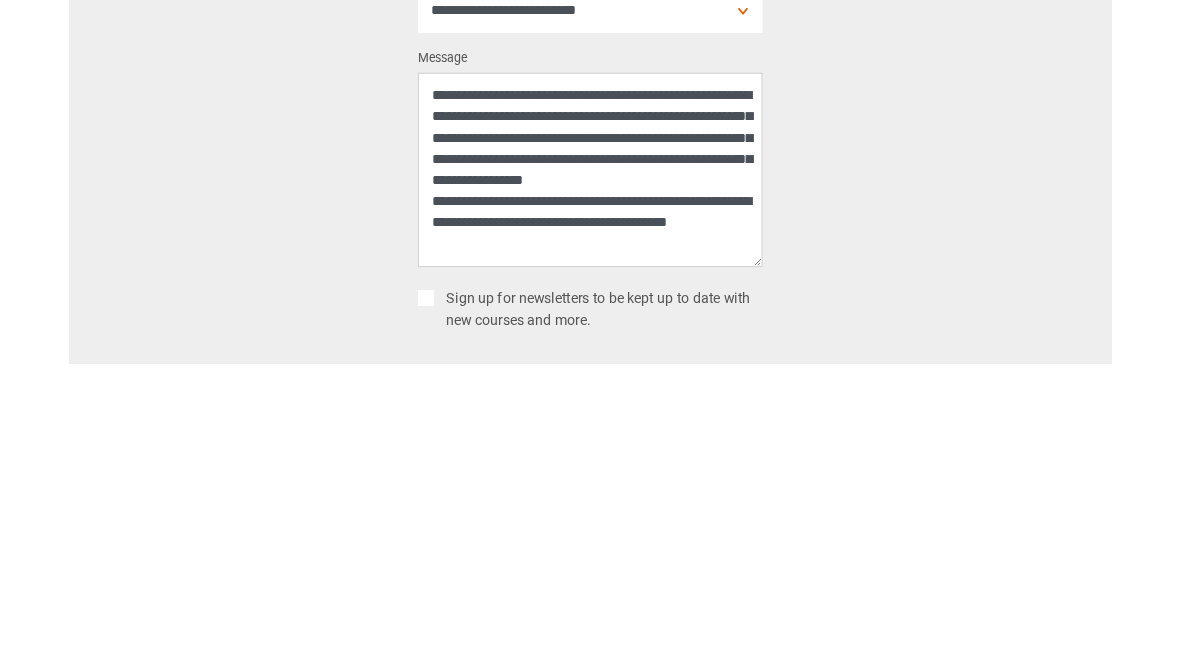 scroll, scrollTop: 546, scrollLeft: 0, axis: vertical 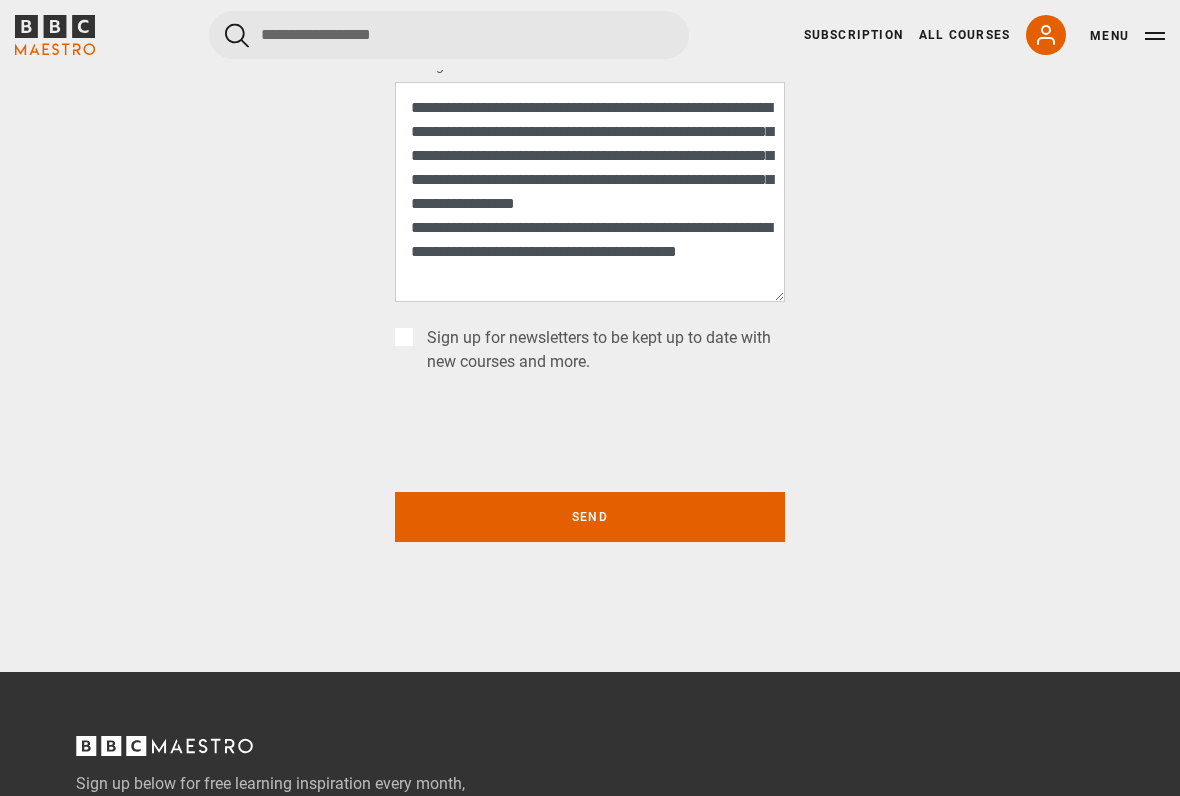 click on "Send" at bounding box center [590, 517] 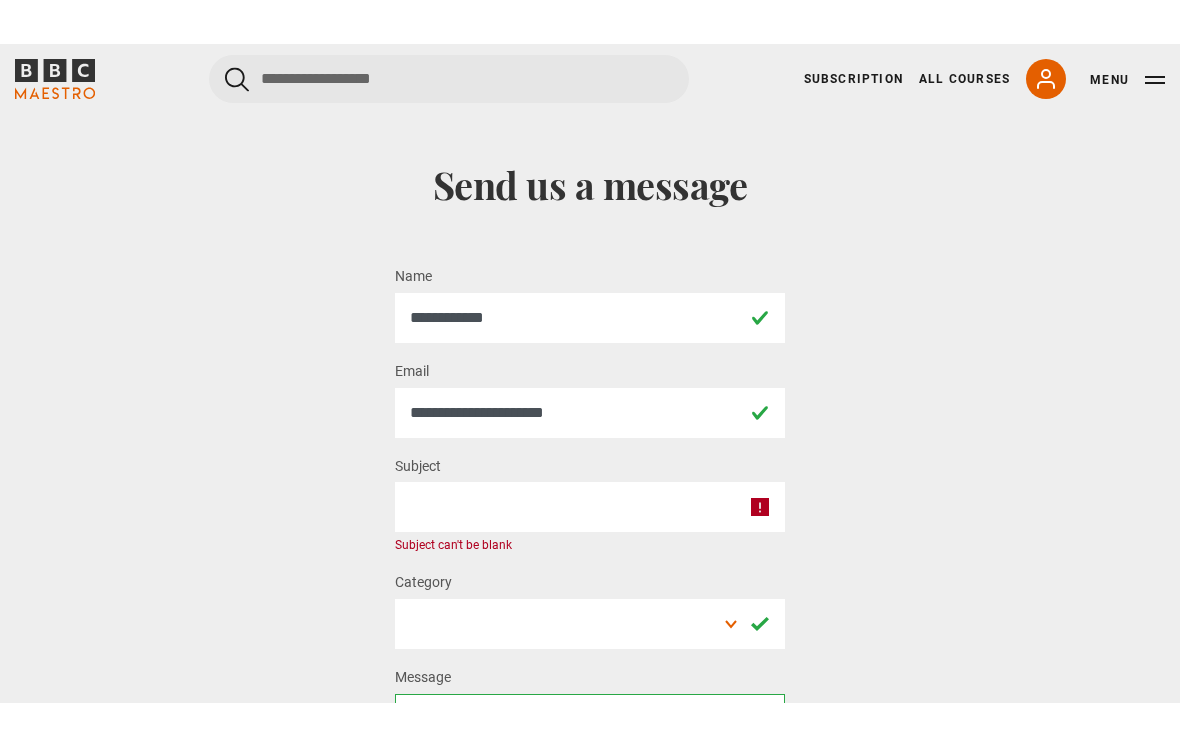 scroll, scrollTop: 0, scrollLeft: 0, axis: both 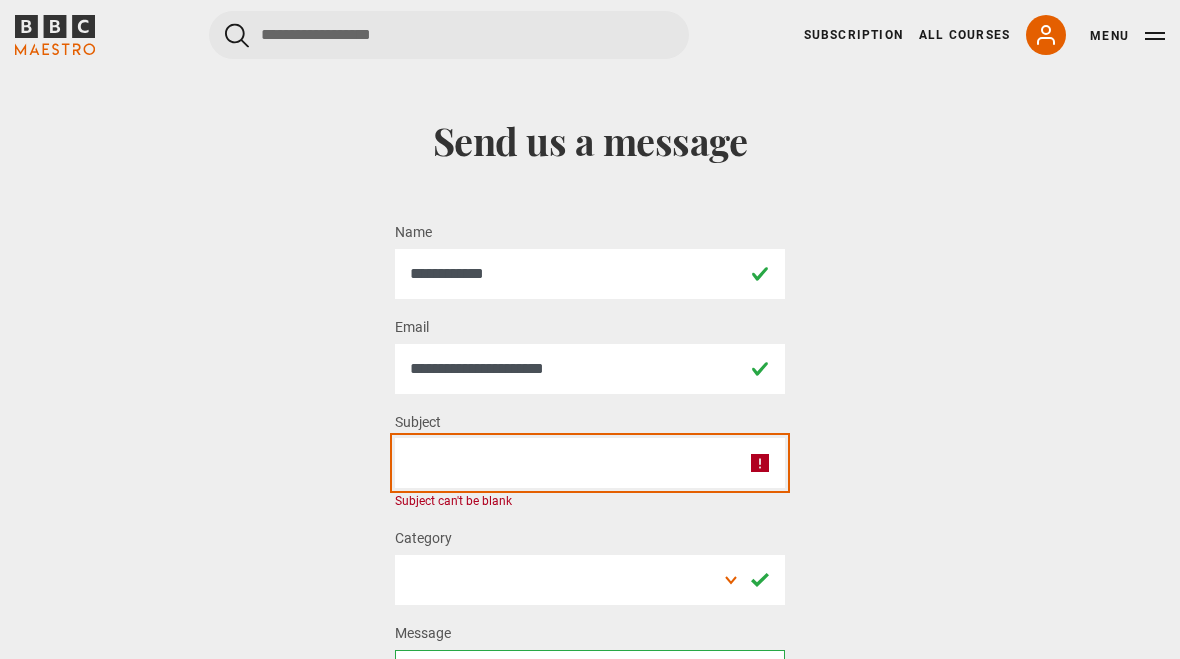 click on "Subject  *" at bounding box center [590, 463] 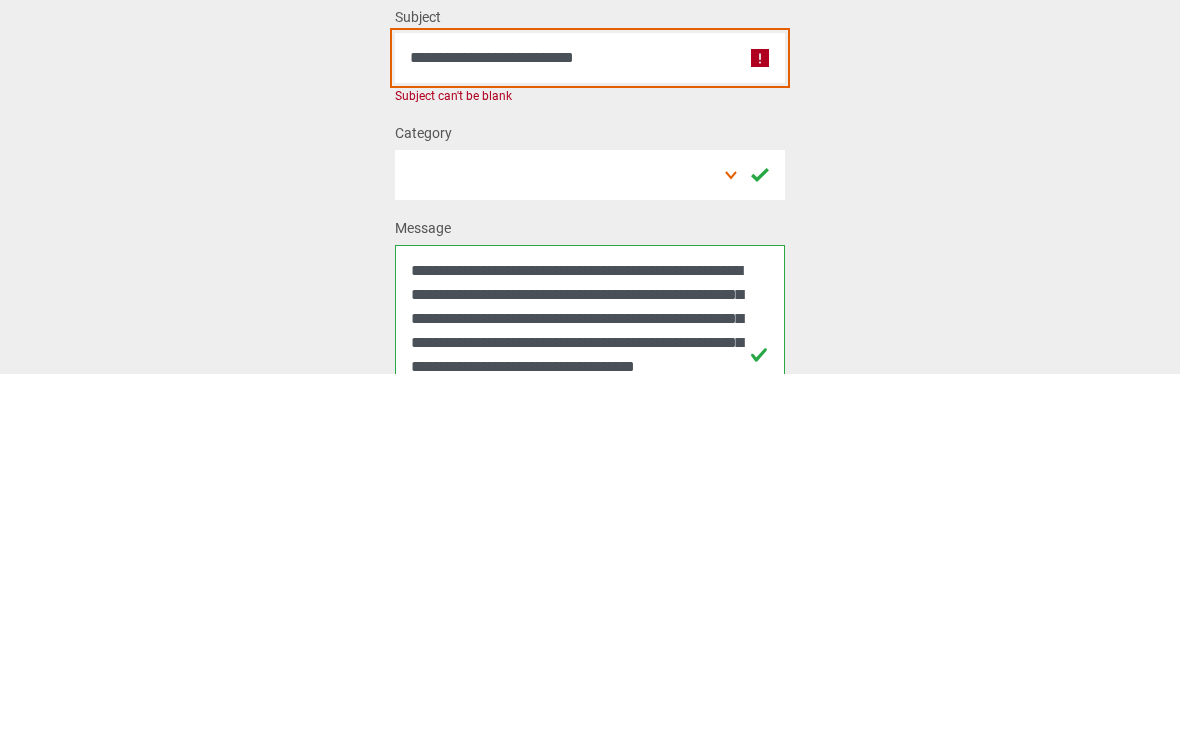 scroll, scrollTop: 50, scrollLeft: 0, axis: vertical 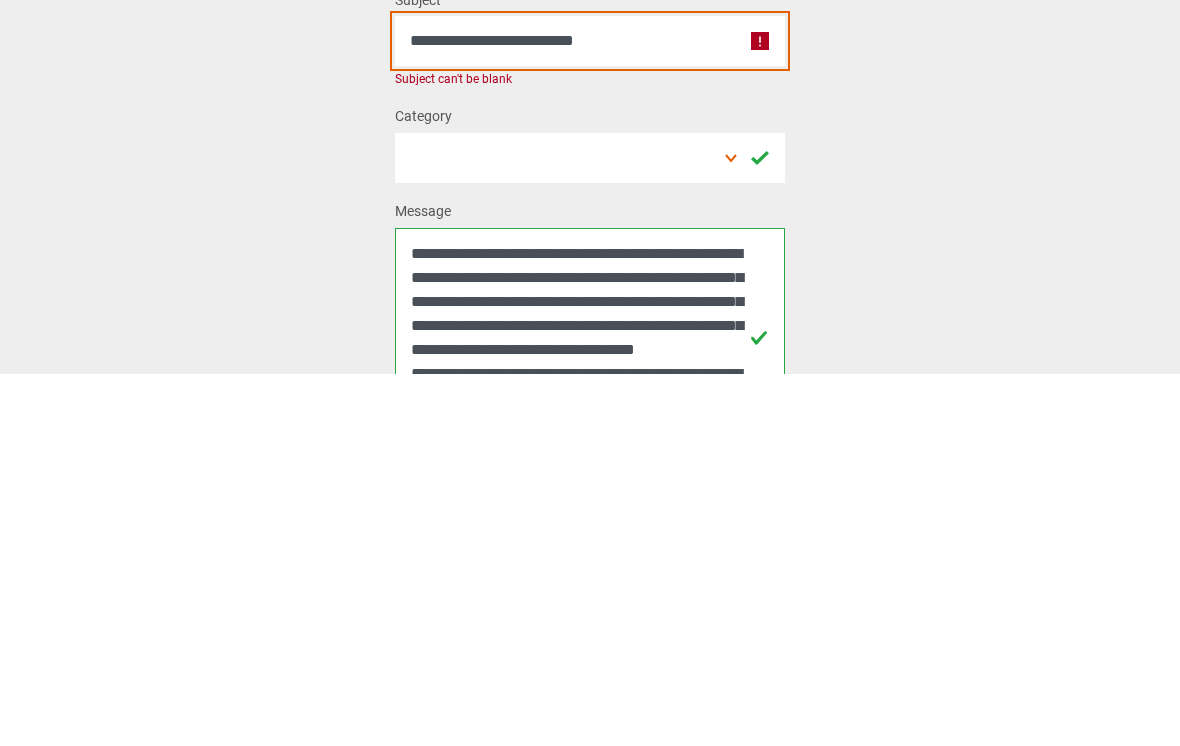 type on "**********" 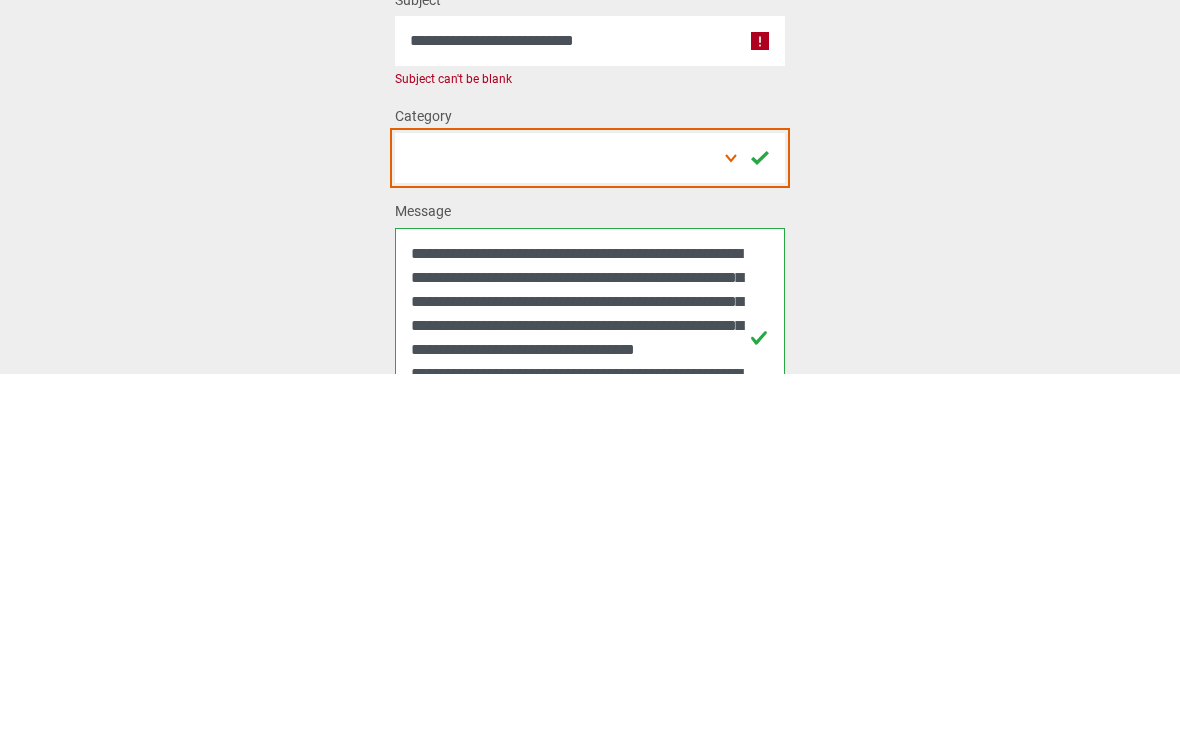 click on "**********" at bounding box center (590, 530) 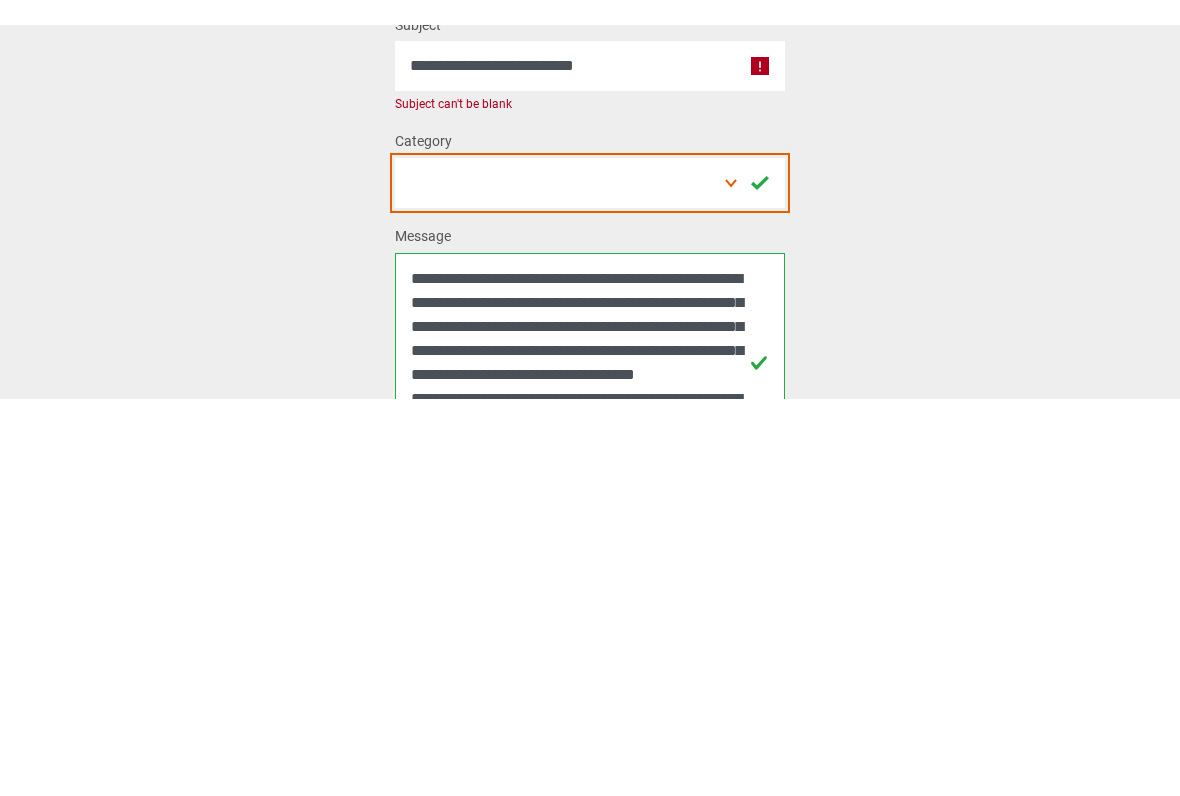 scroll, scrollTop: 423, scrollLeft: 0, axis: vertical 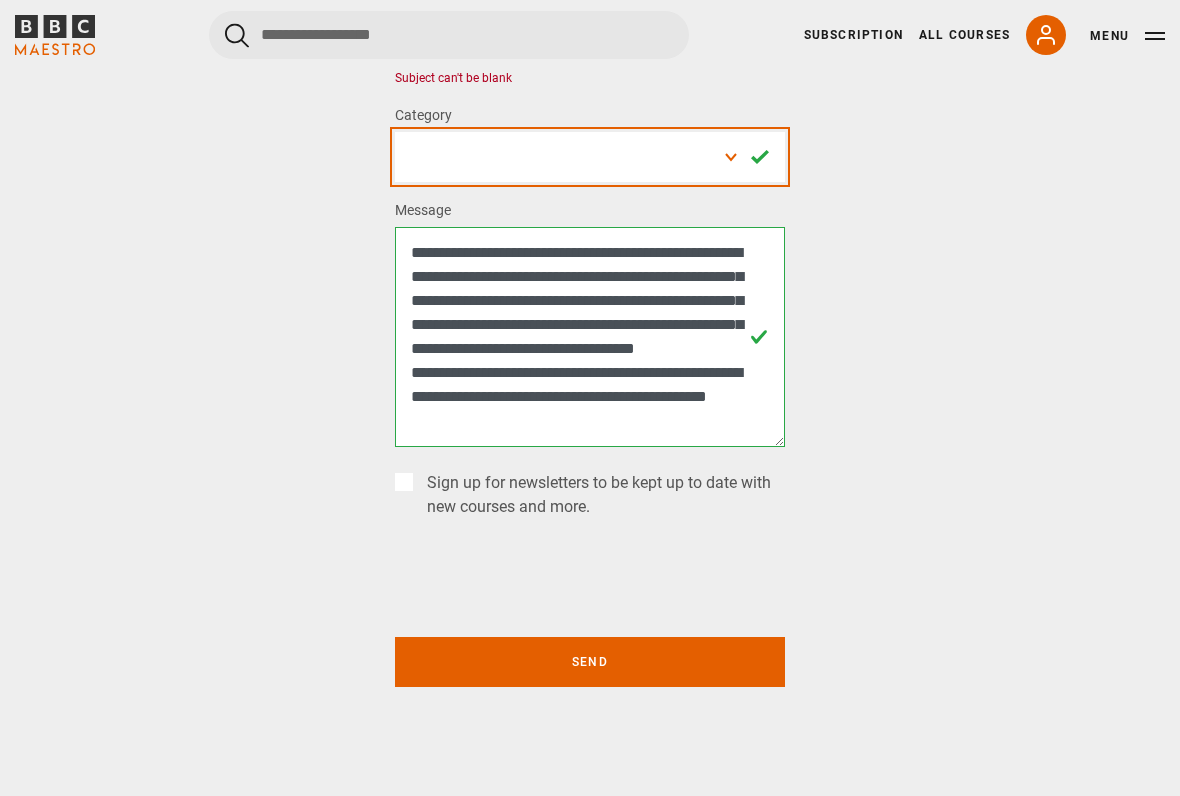 select on "**********" 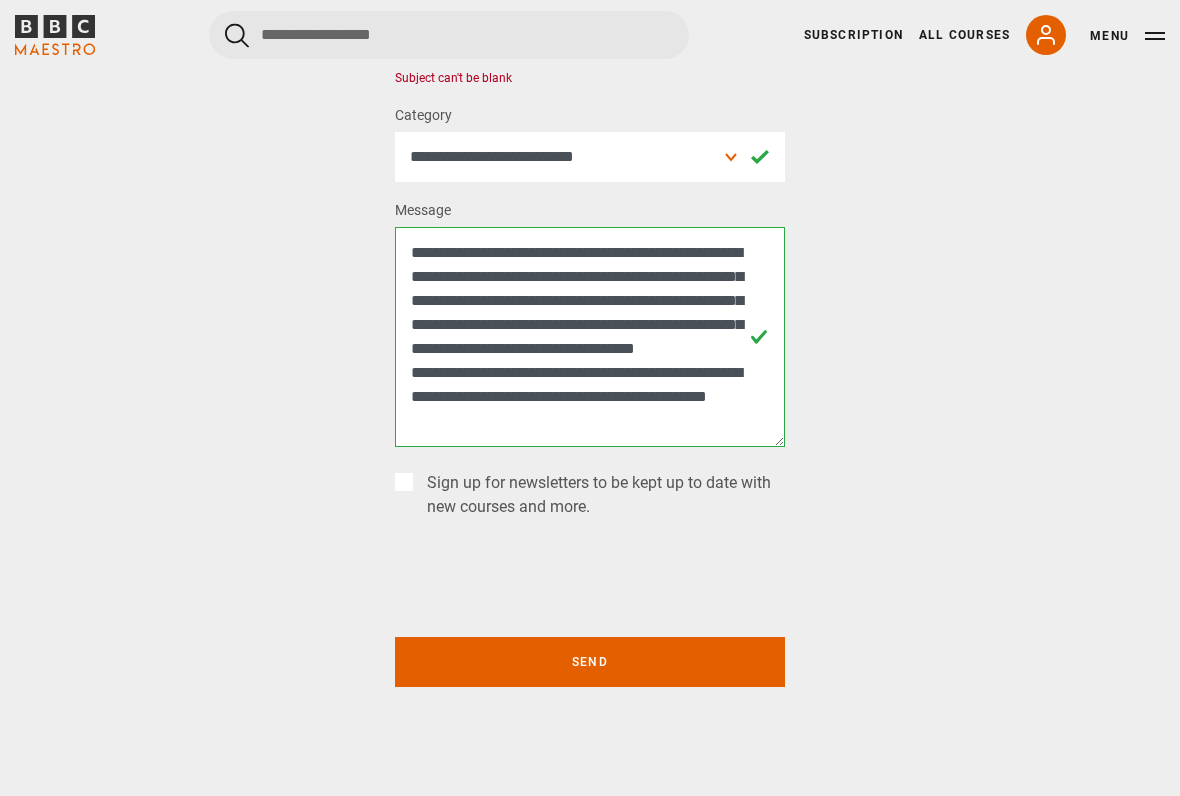 click on "Send" at bounding box center [590, 662] 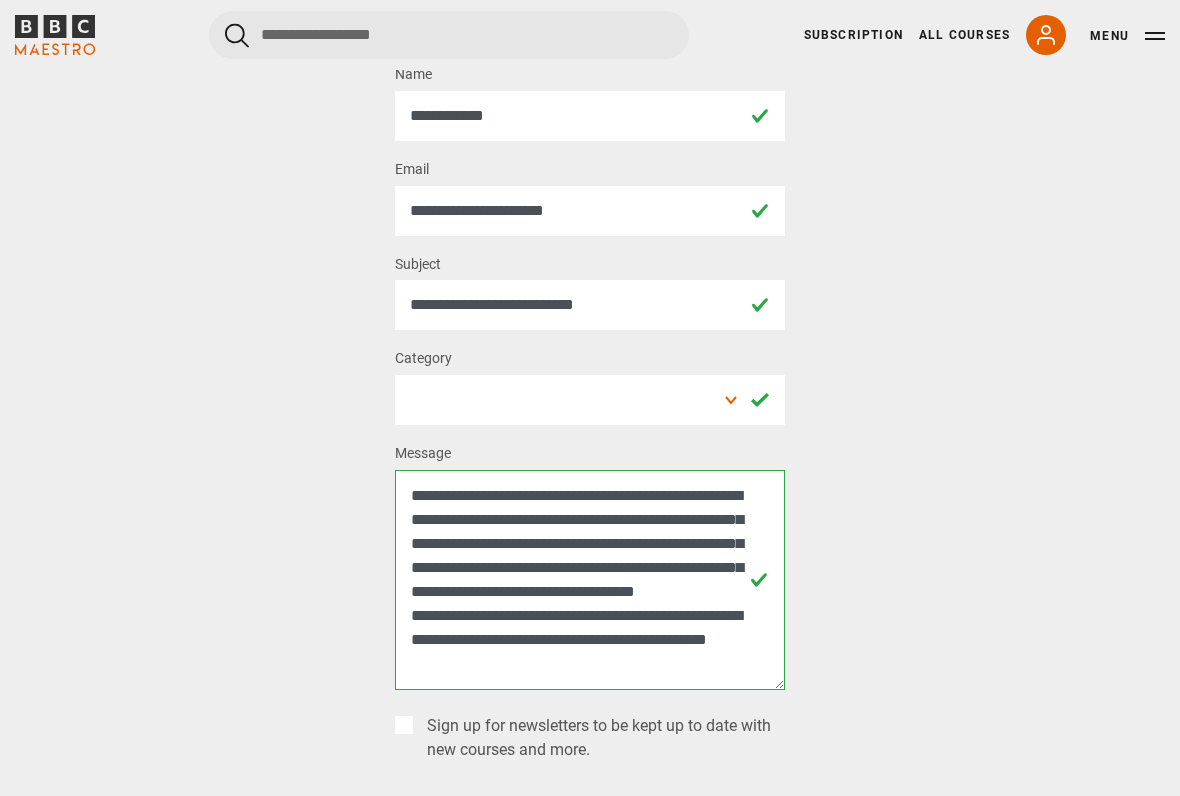 scroll, scrollTop: 148, scrollLeft: 0, axis: vertical 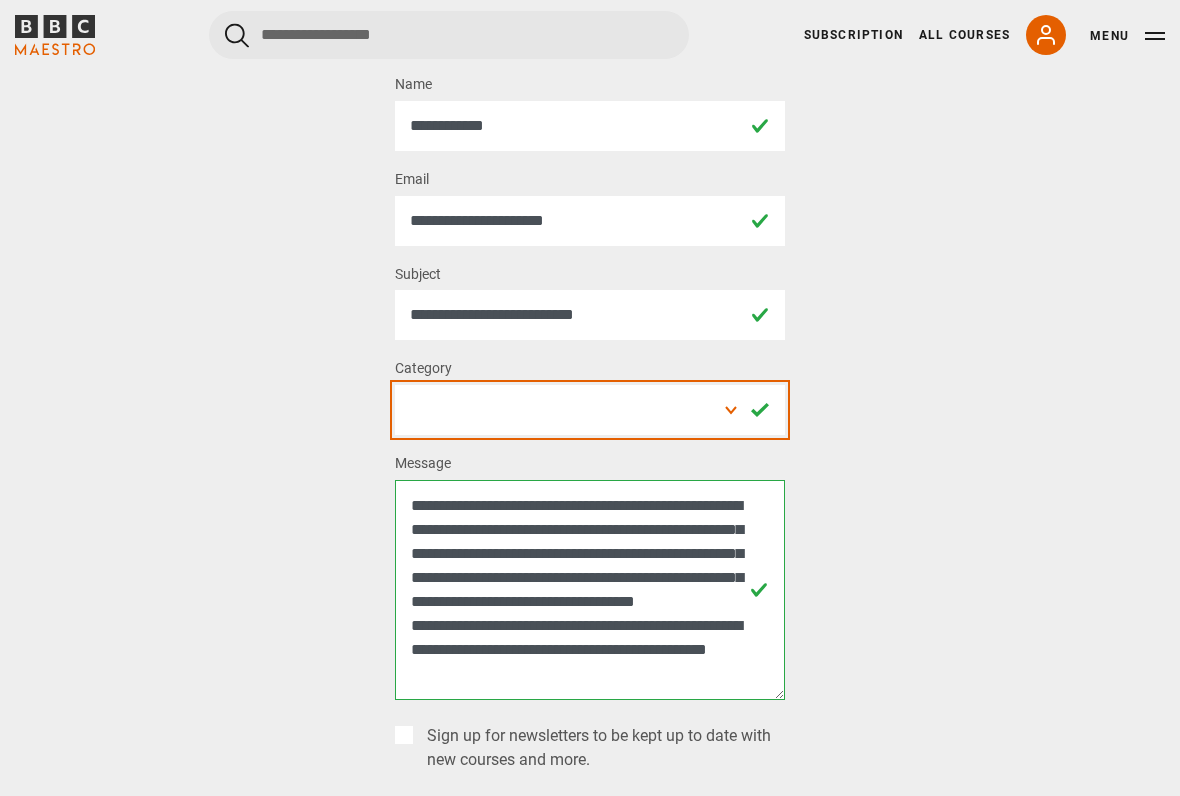 click on "**********" at bounding box center [590, 410] 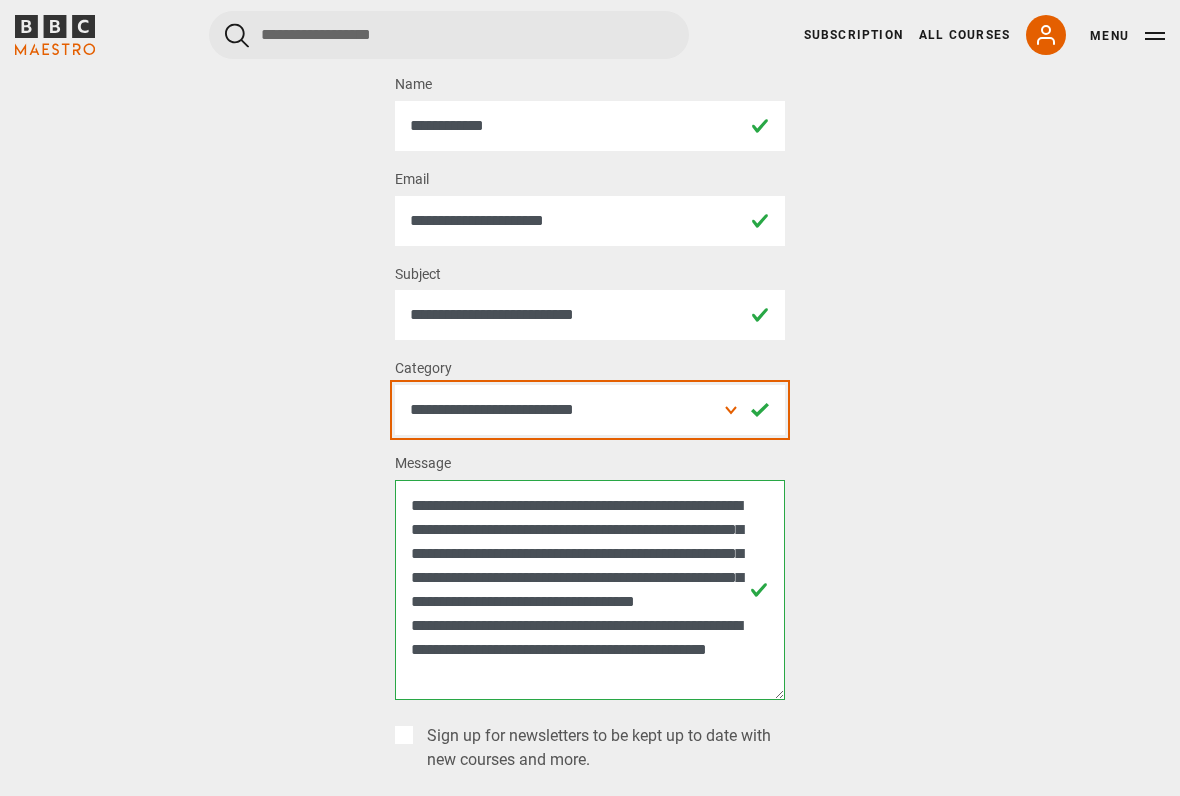 click on "**********" at bounding box center (590, 410) 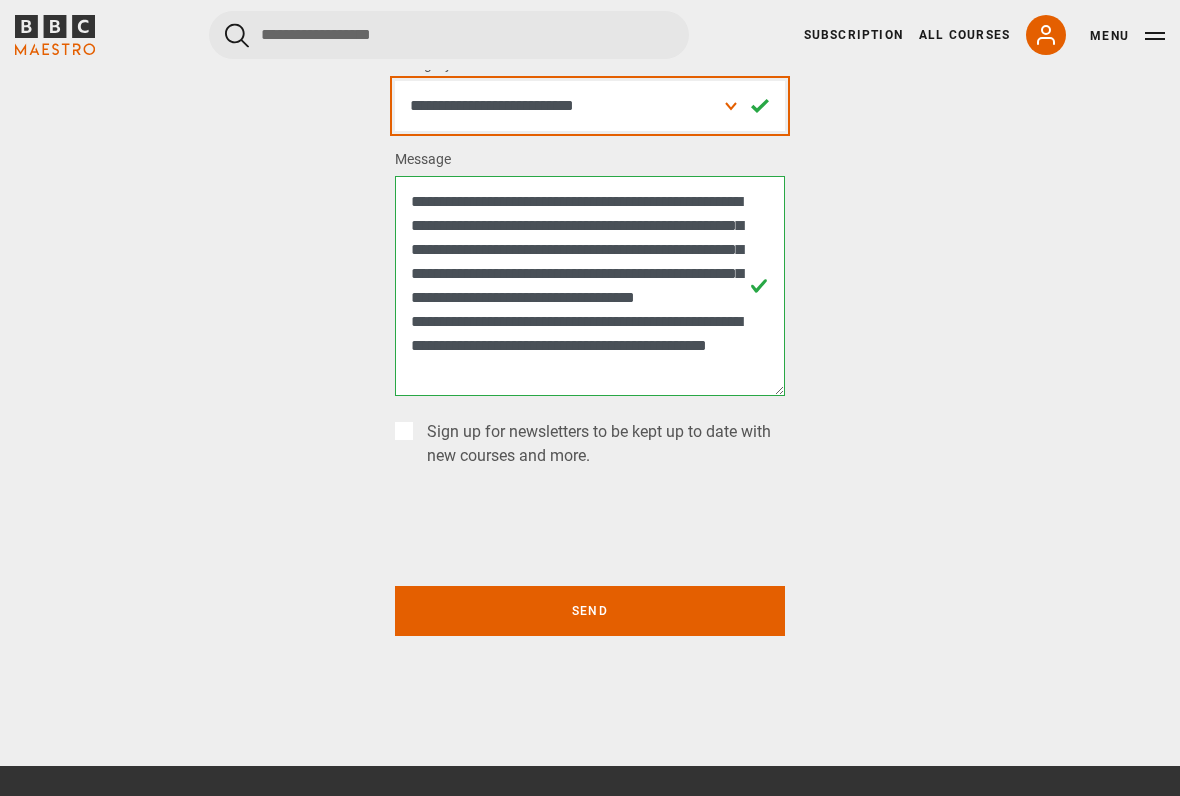 scroll, scrollTop: 458, scrollLeft: 0, axis: vertical 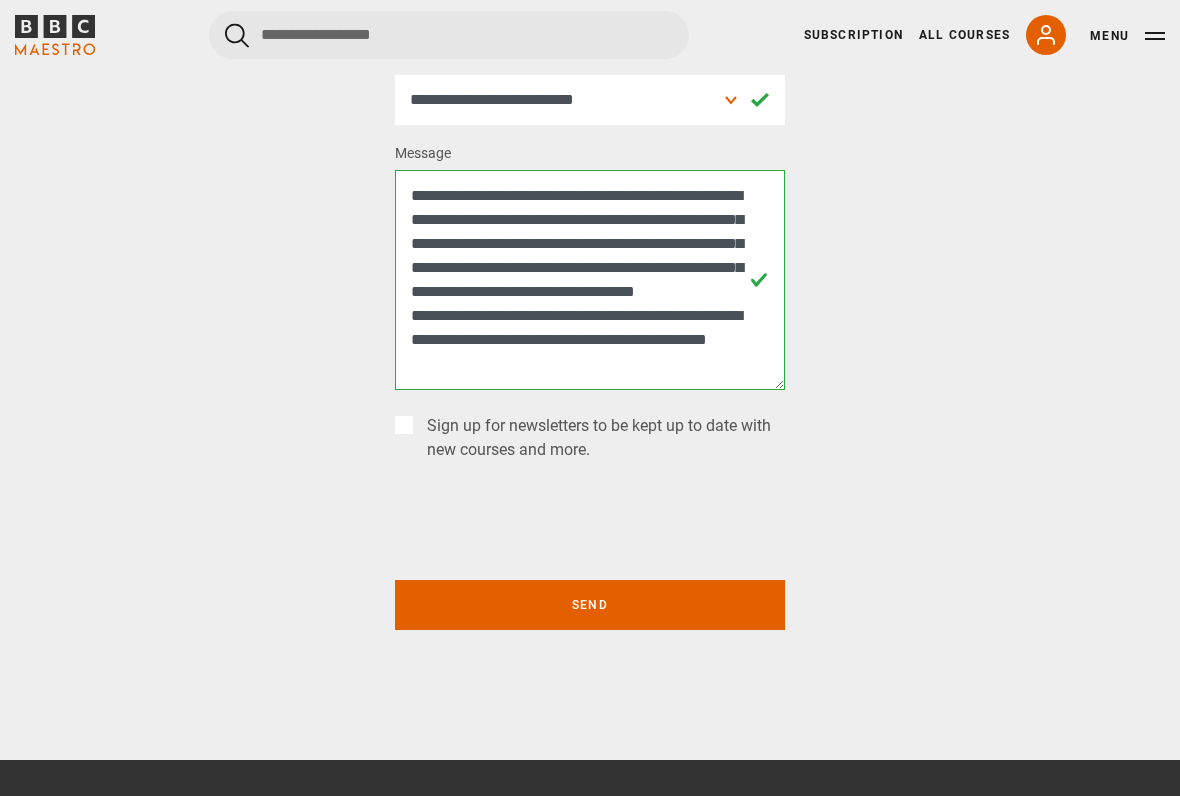 click on "Send" at bounding box center (590, 605) 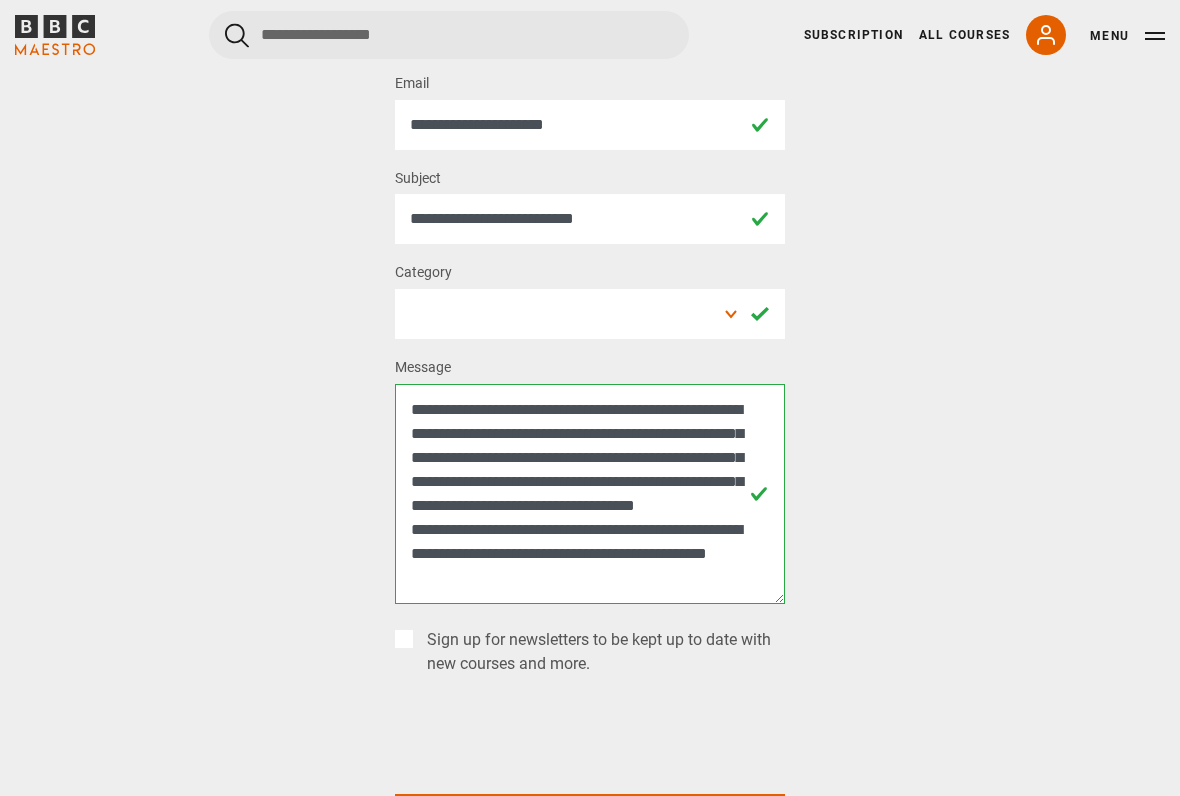 scroll, scrollTop: 251, scrollLeft: 0, axis: vertical 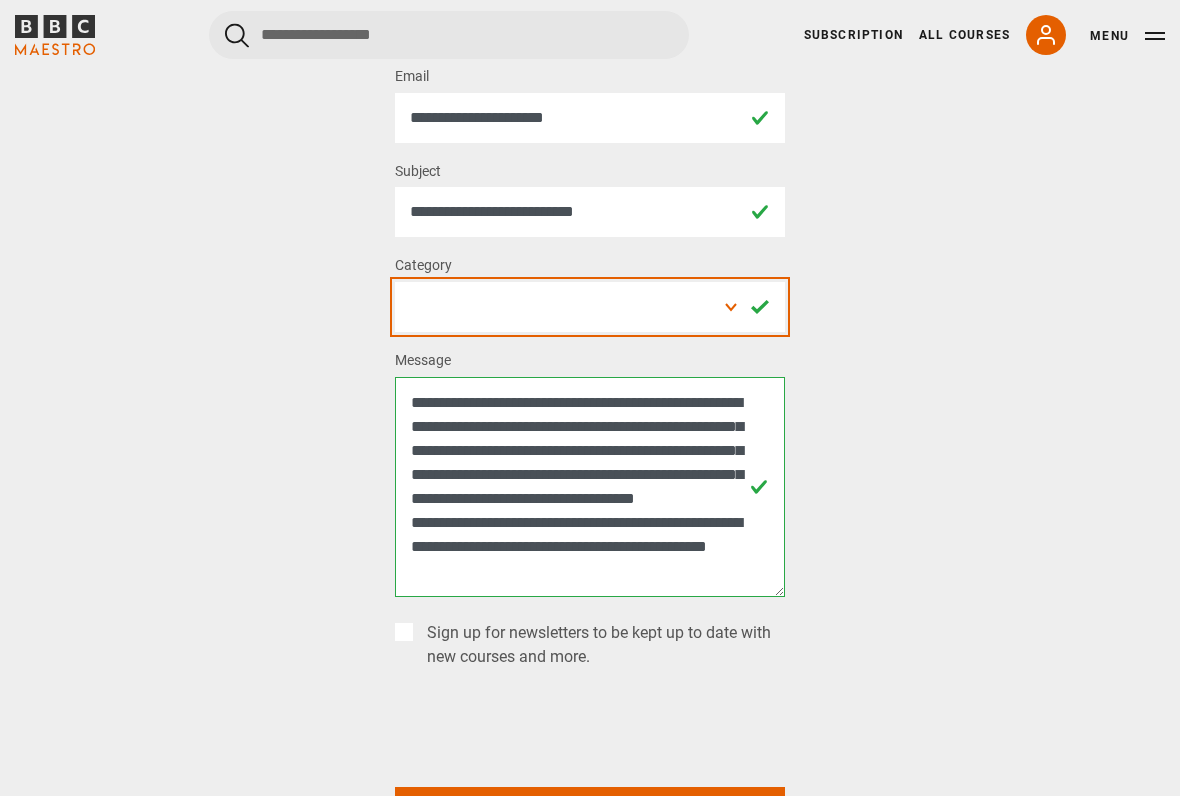 click on "**********" at bounding box center [590, 307] 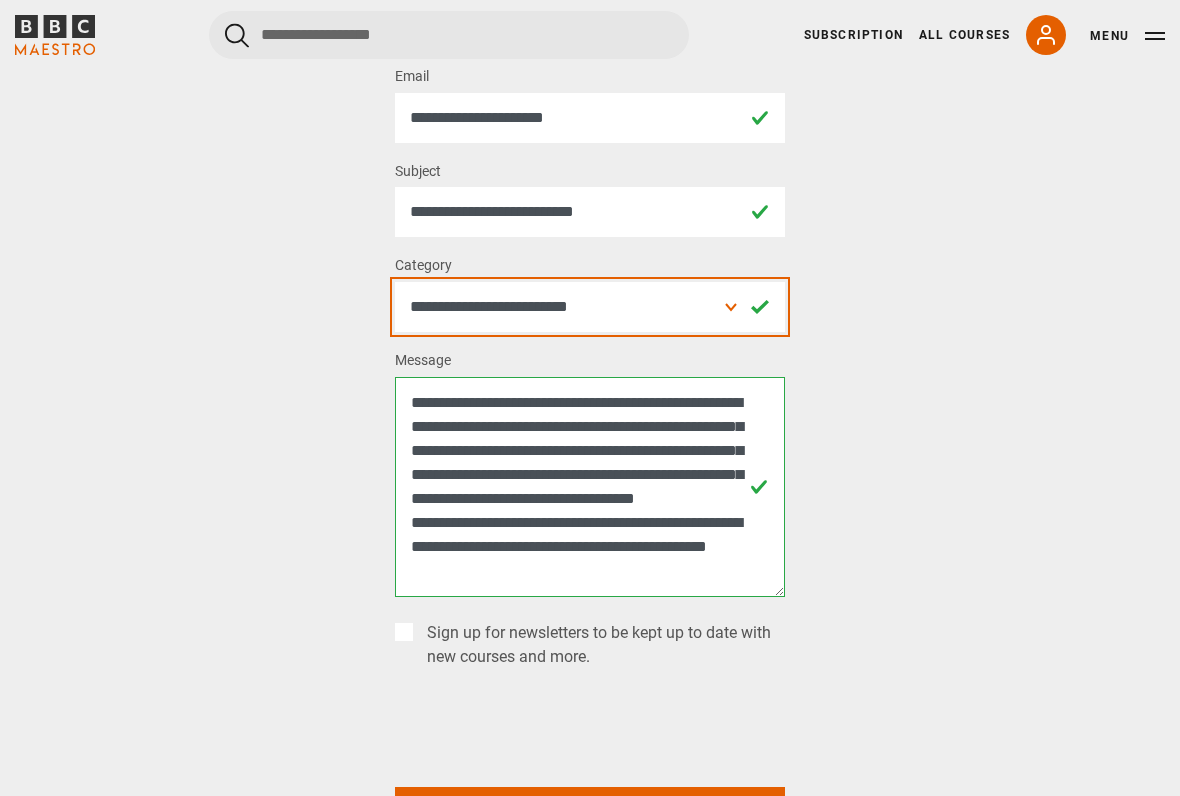 click on "**********" at bounding box center [590, 307] 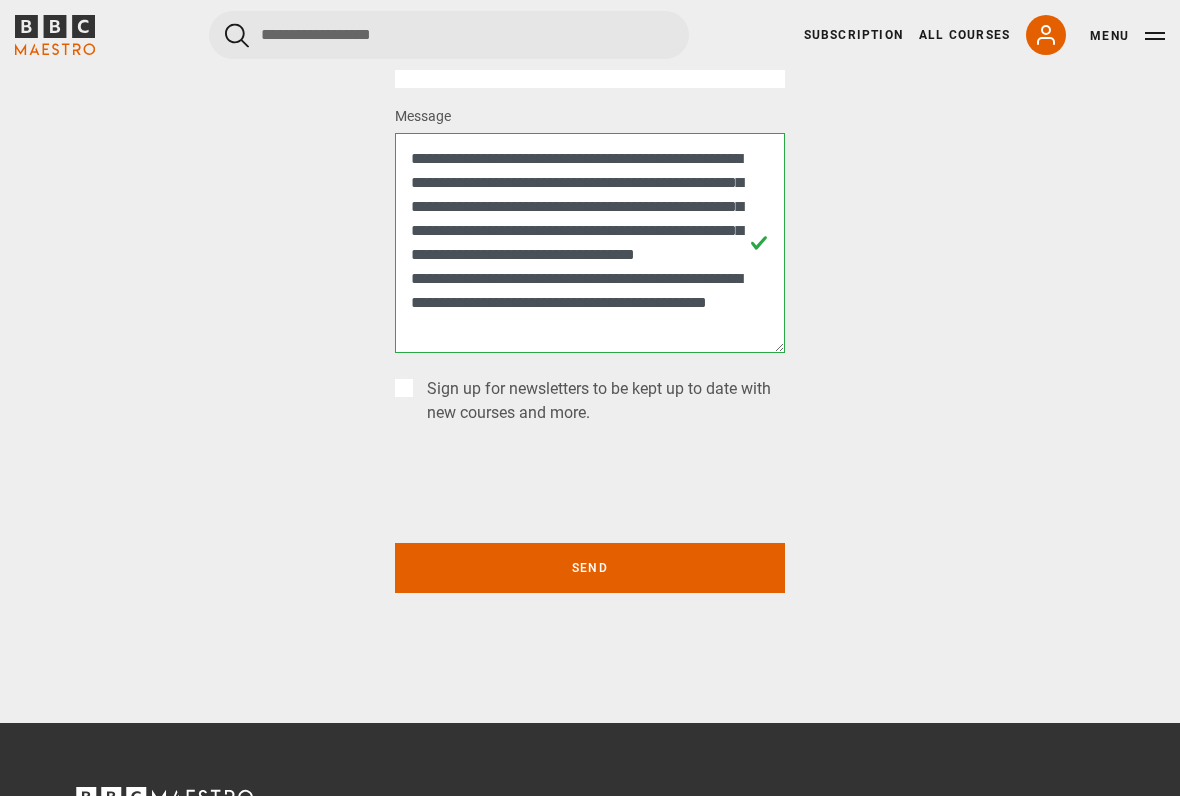 click on "Send" at bounding box center [590, 569] 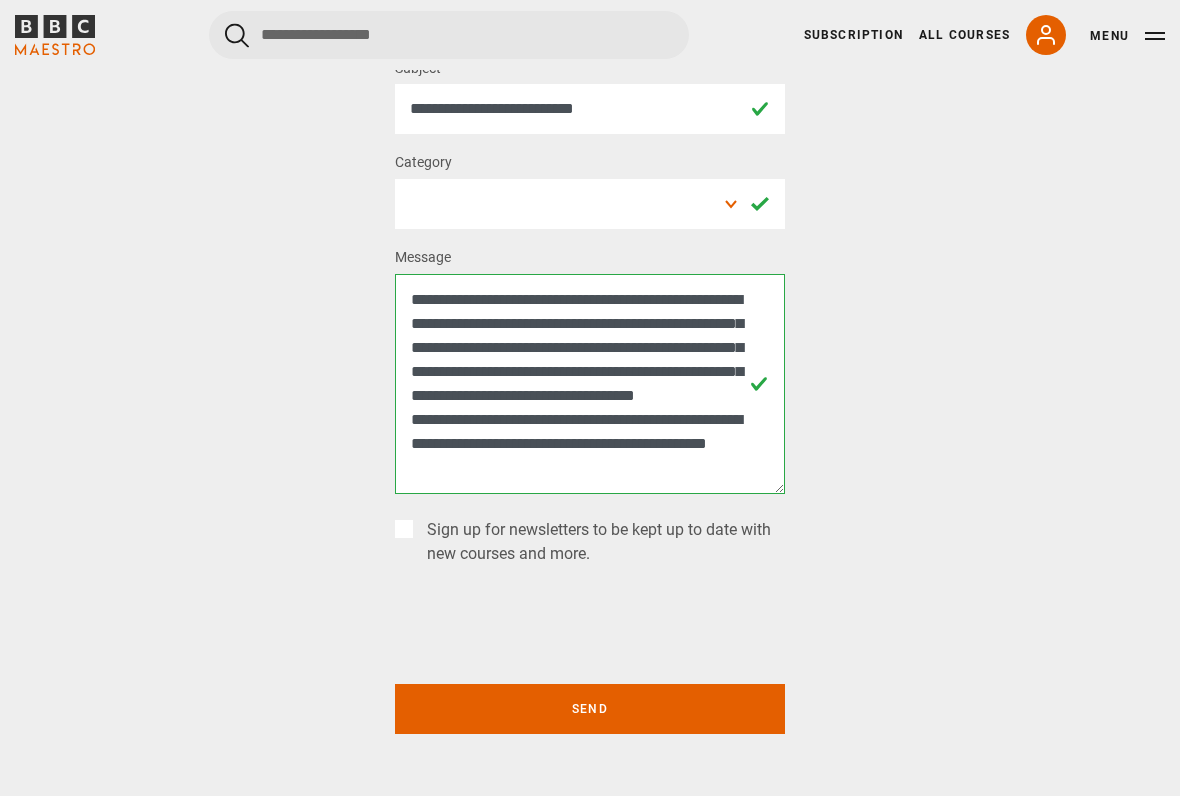 scroll, scrollTop: 354, scrollLeft: 0, axis: vertical 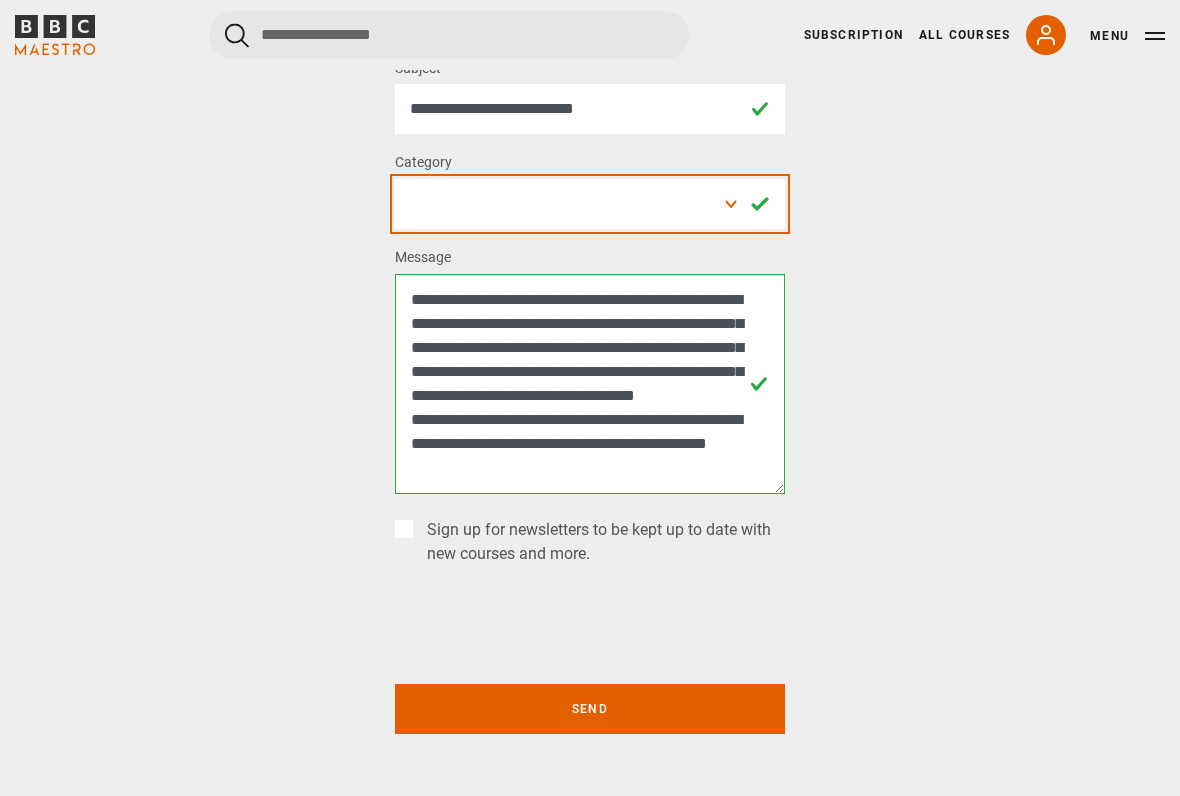 click on "**********" at bounding box center (590, 204) 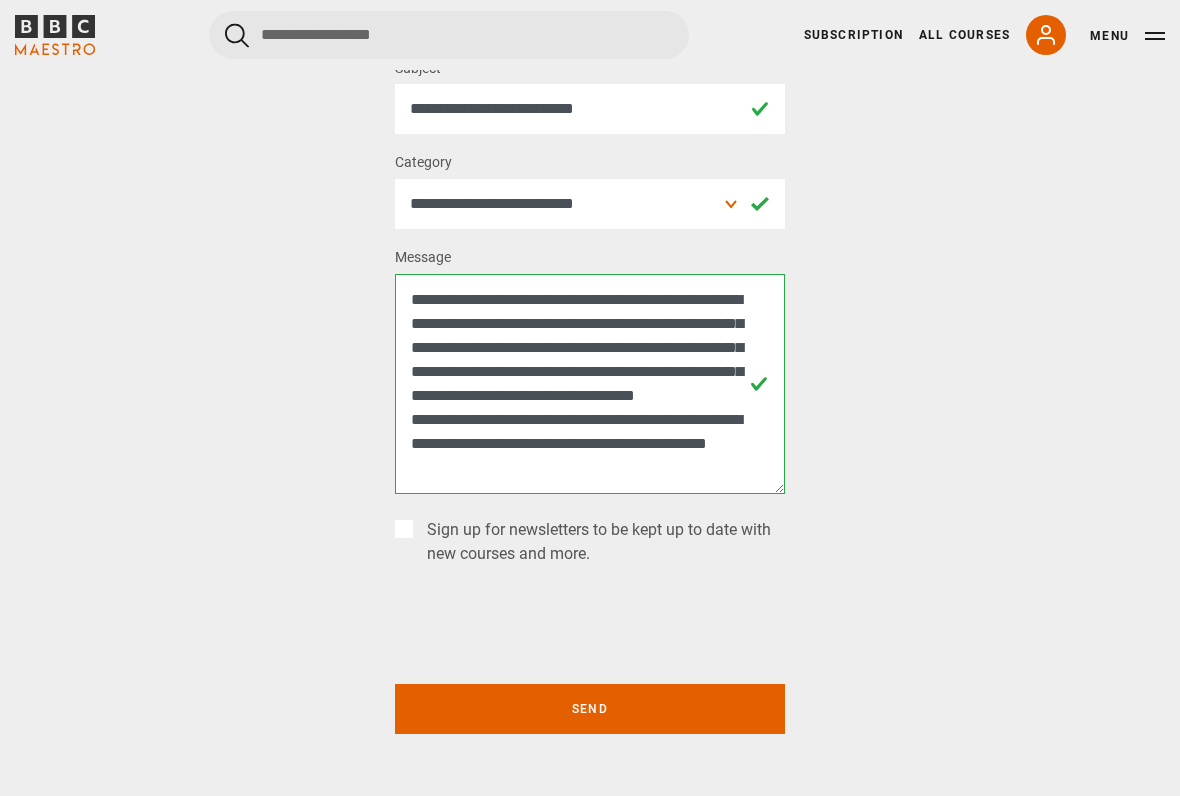 click on "Send" at bounding box center (590, 709) 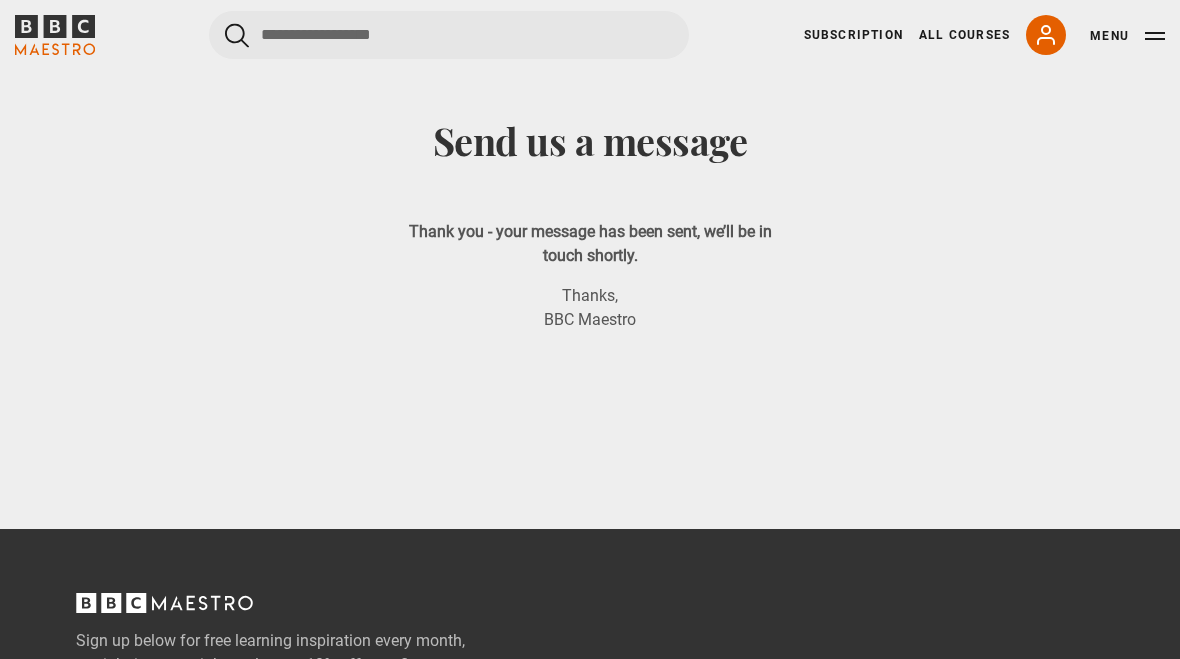 scroll, scrollTop: 0, scrollLeft: 0, axis: both 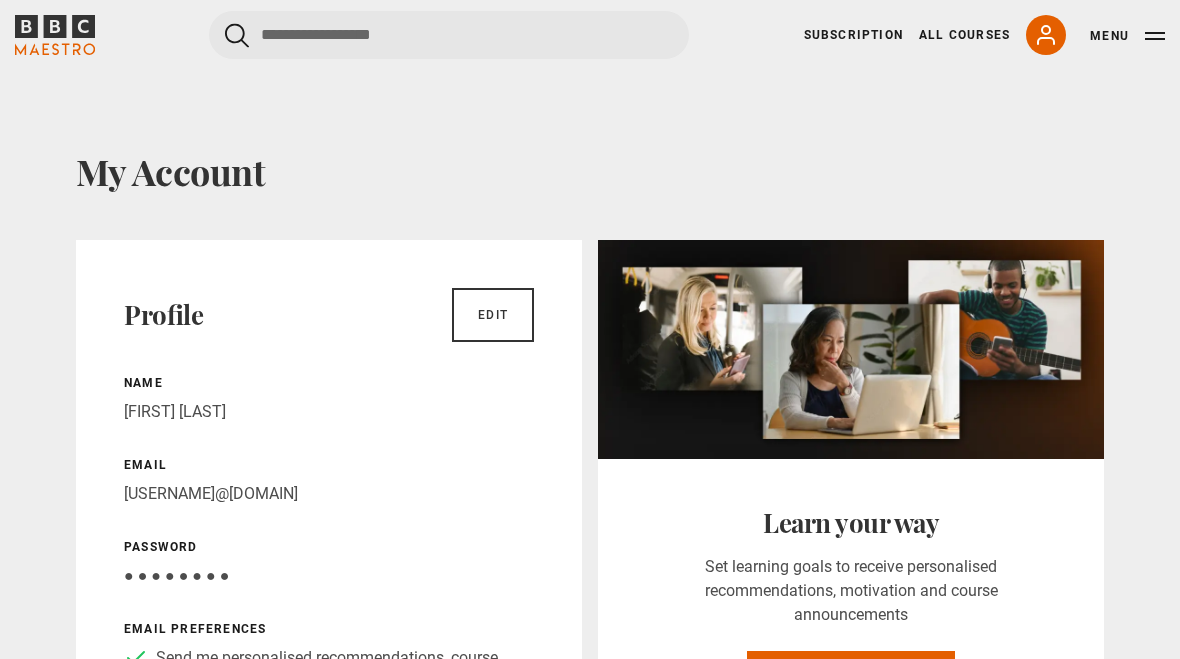 click on "My Account" at bounding box center (1046, 35) 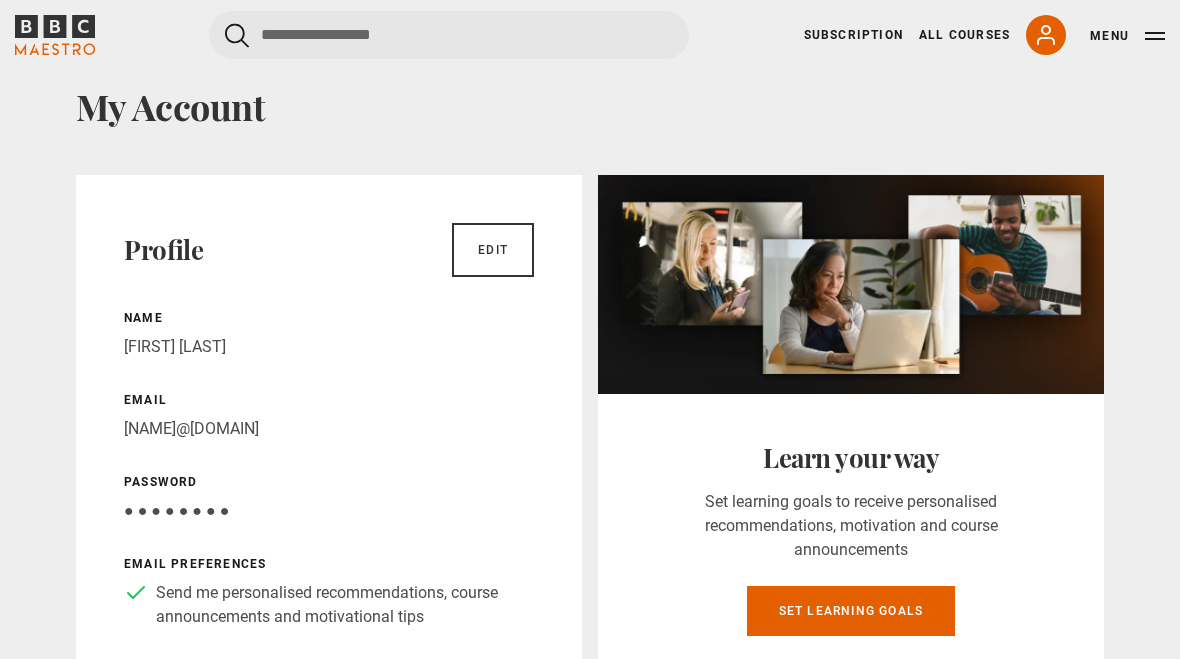 scroll, scrollTop: 0, scrollLeft: 0, axis: both 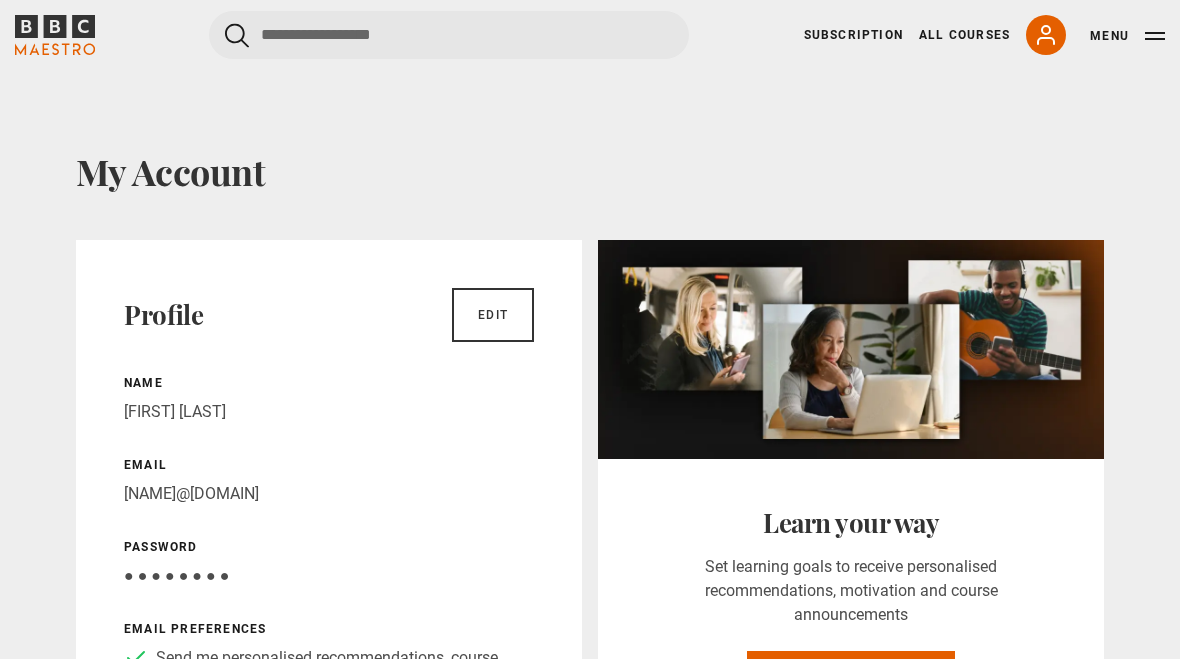 click on "Menu" at bounding box center [1127, 36] 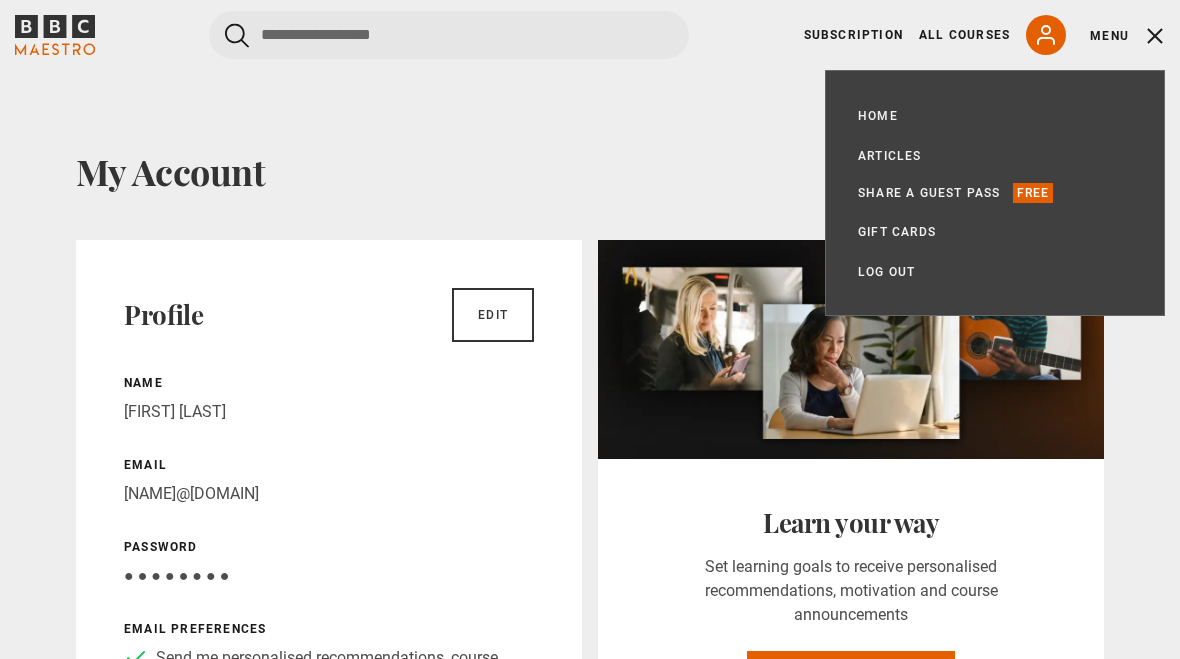 click on "Log out" at bounding box center [886, 272] 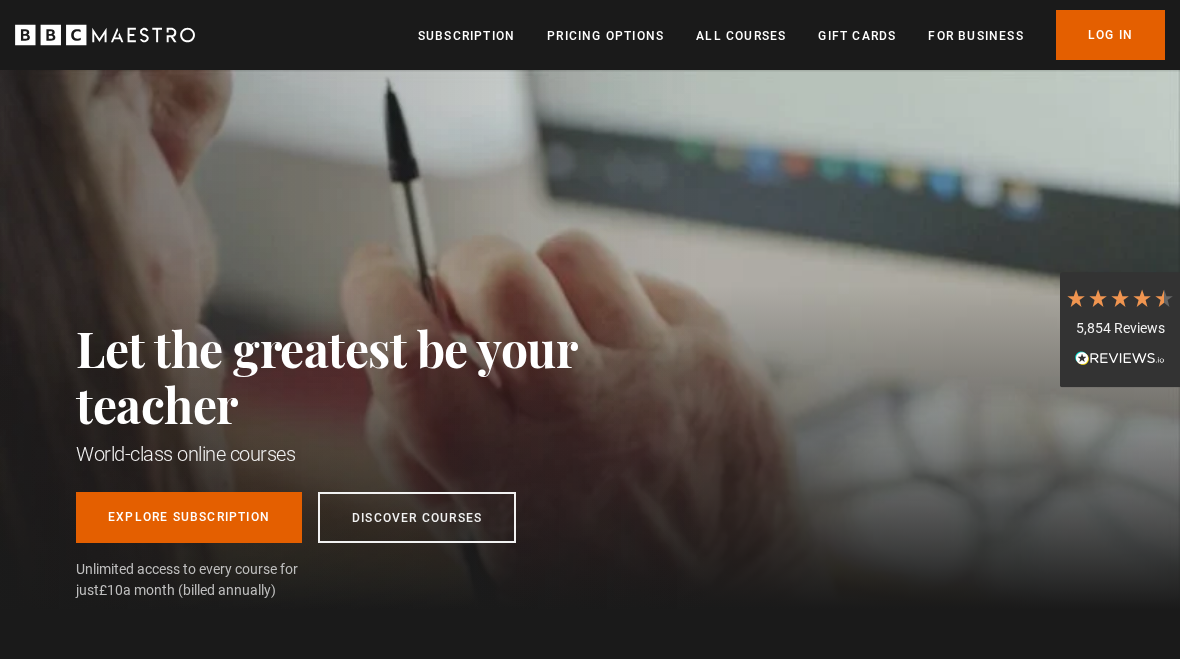 scroll, scrollTop: 0, scrollLeft: 0, axis: both 